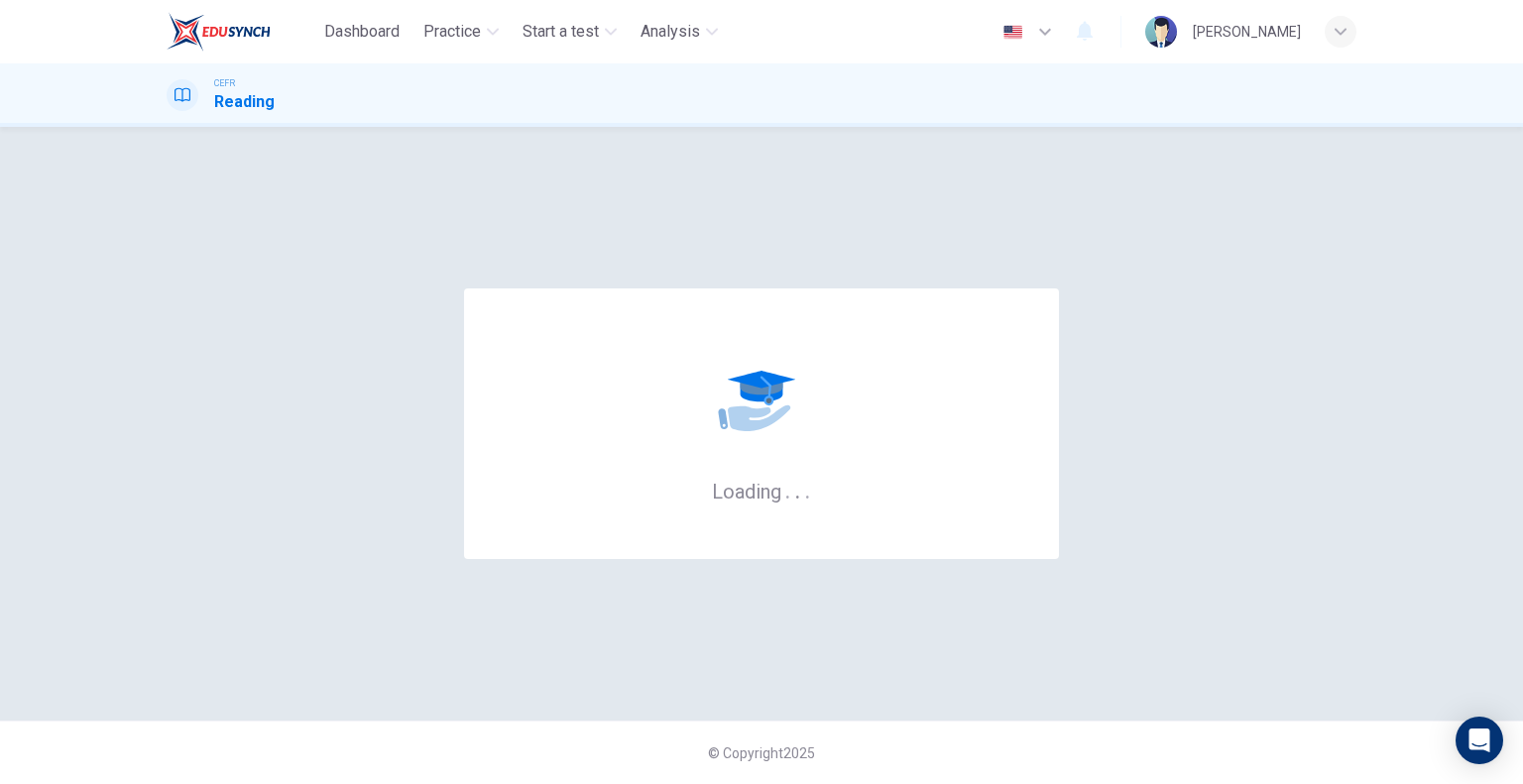 scroll, scrollTop: 0, scrollLeft: 0, axis: both 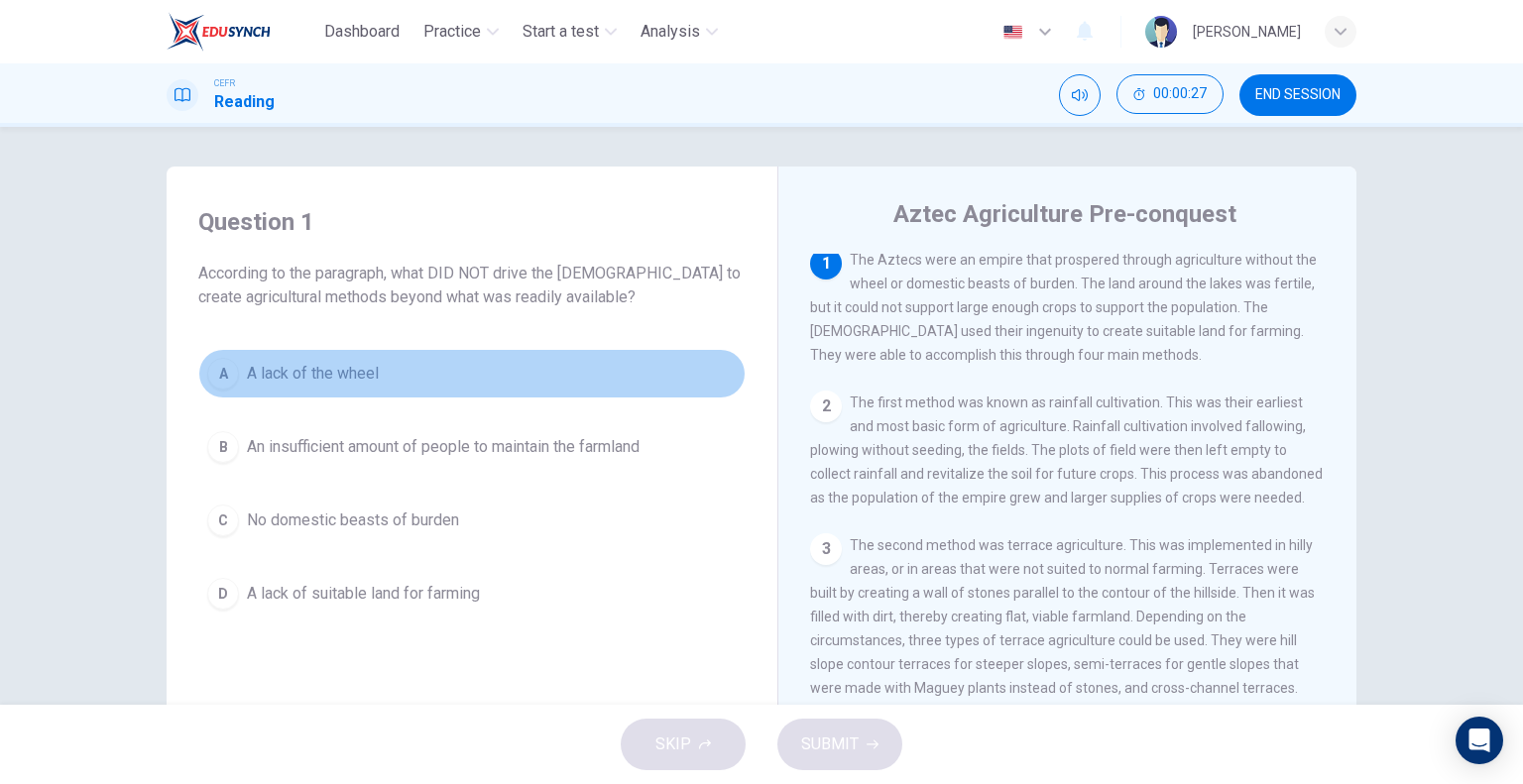 click on "A A lack of the wheel" at bounding box center [472, 374] 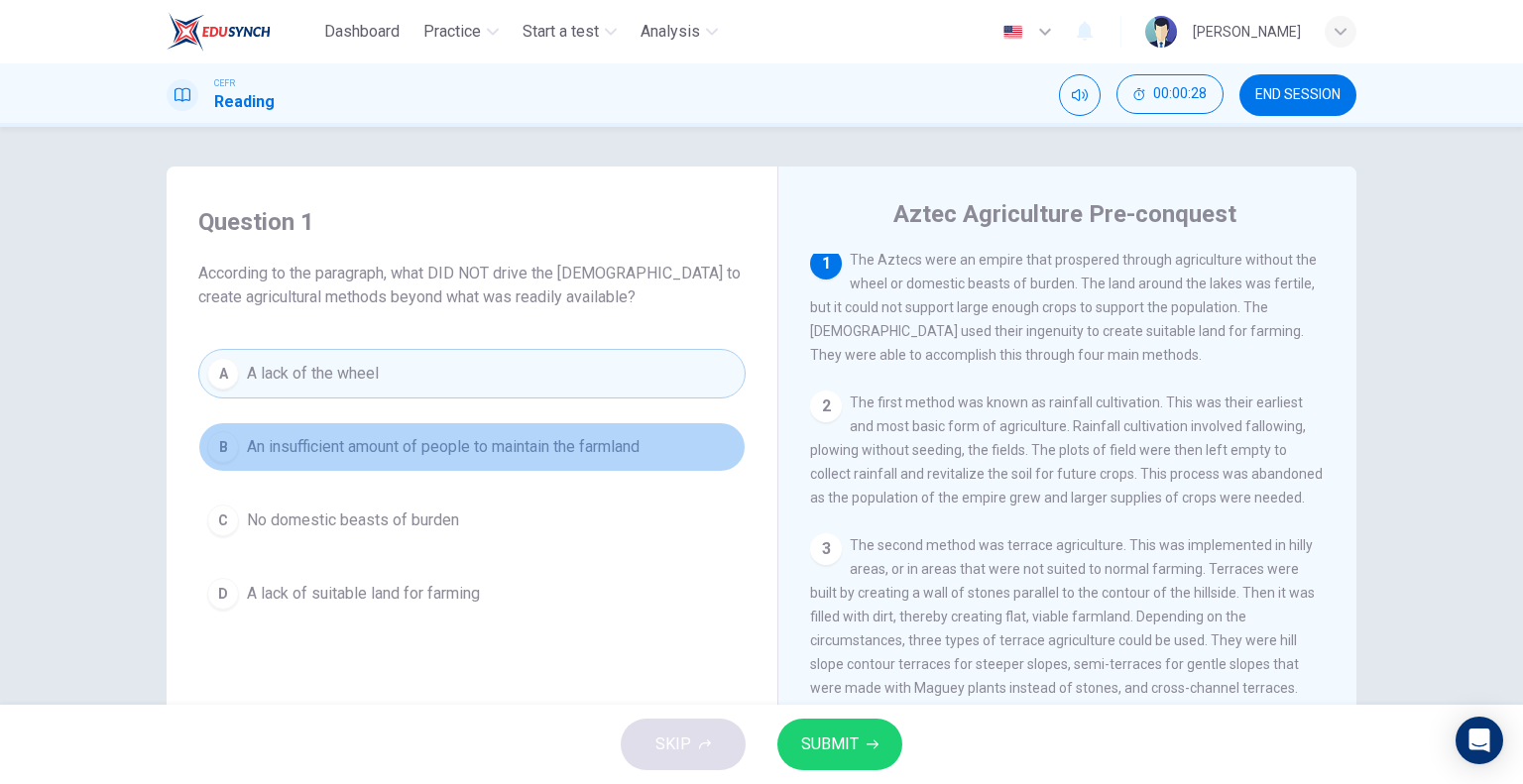 click on "An insufficient amount of people to maintain the farmland" at bounding box center [443, 447] 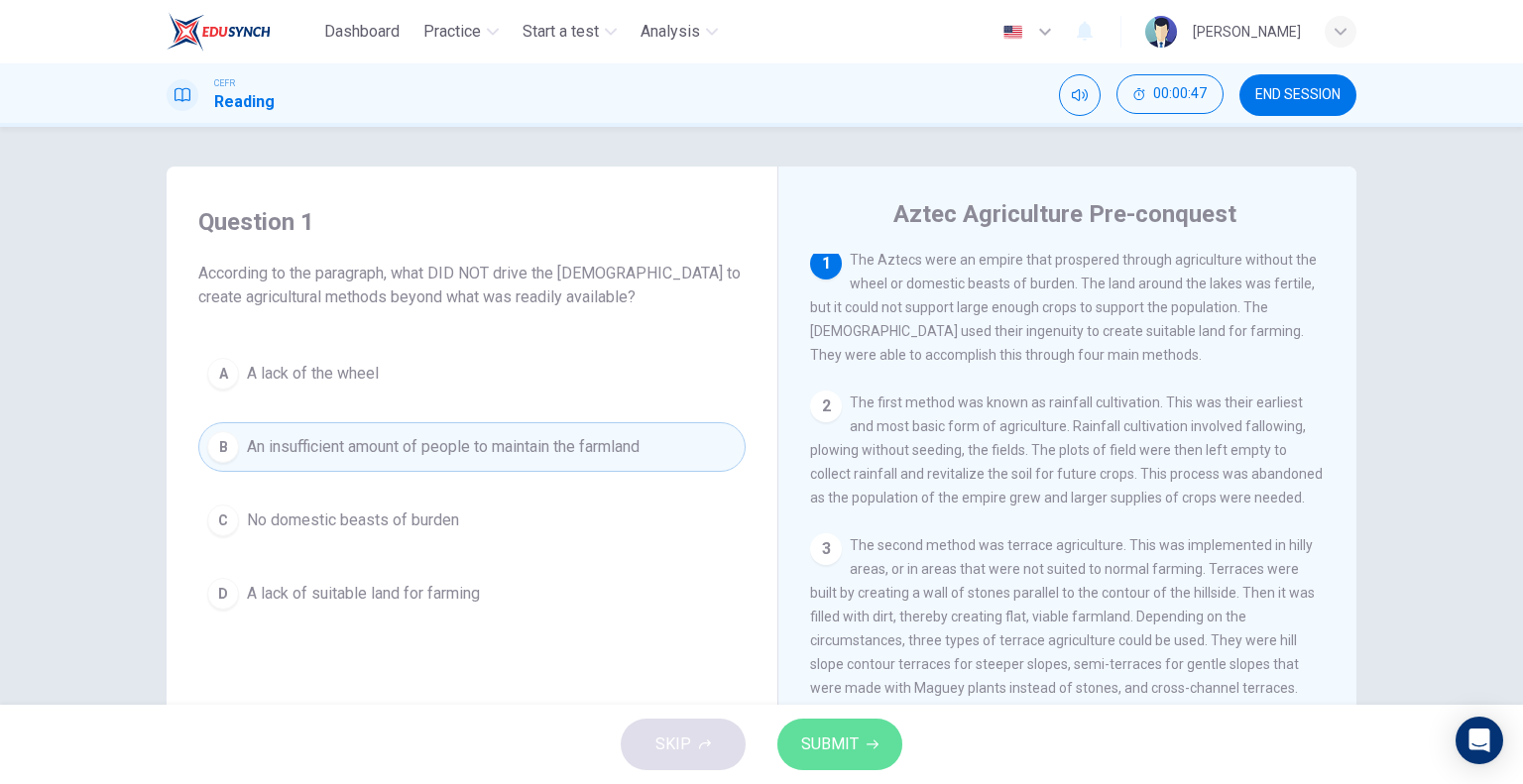 click 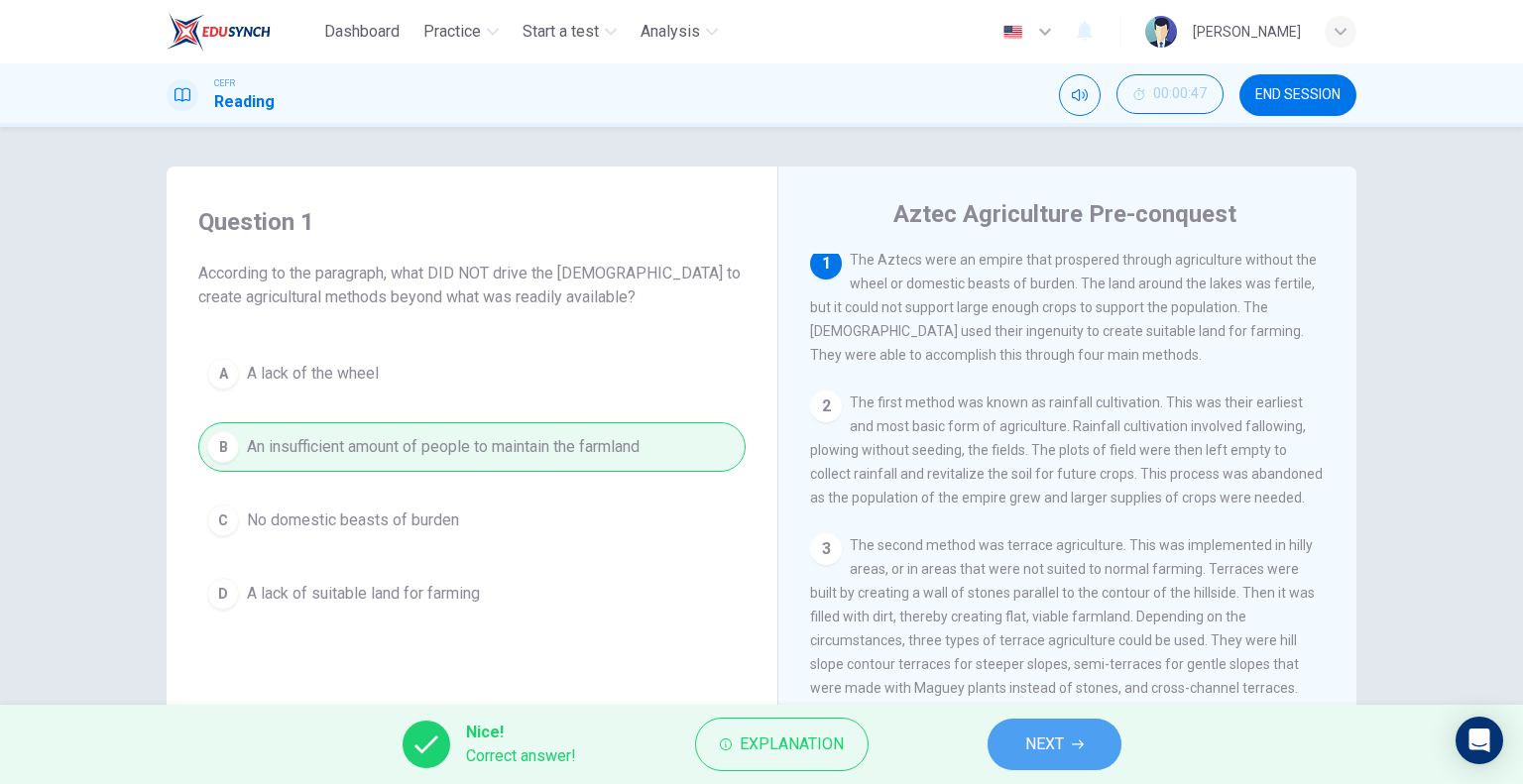 click on "NEXT" at bounding box center (1044, 744) 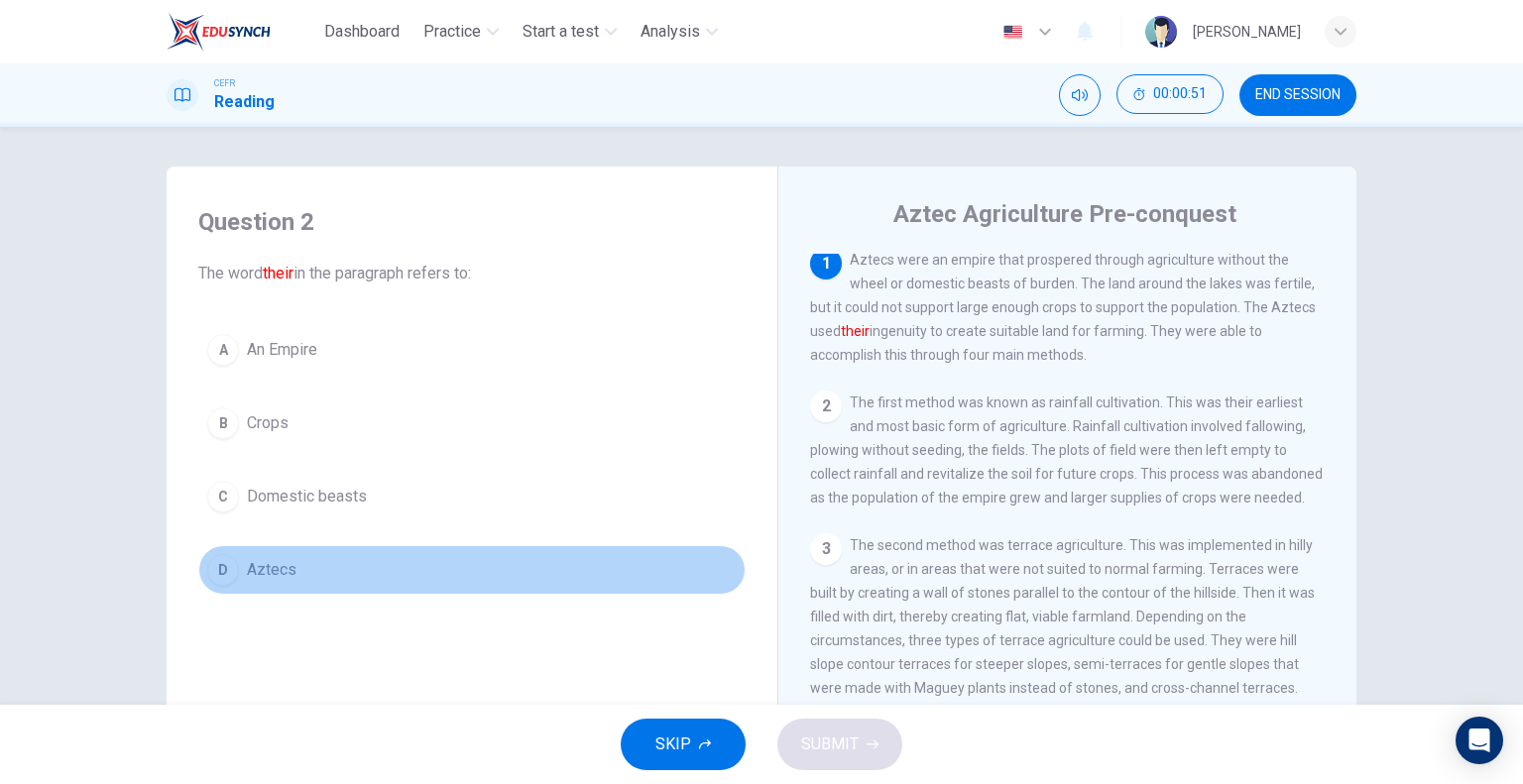 click on "D Aztecs" at bounding box center (472, 570) 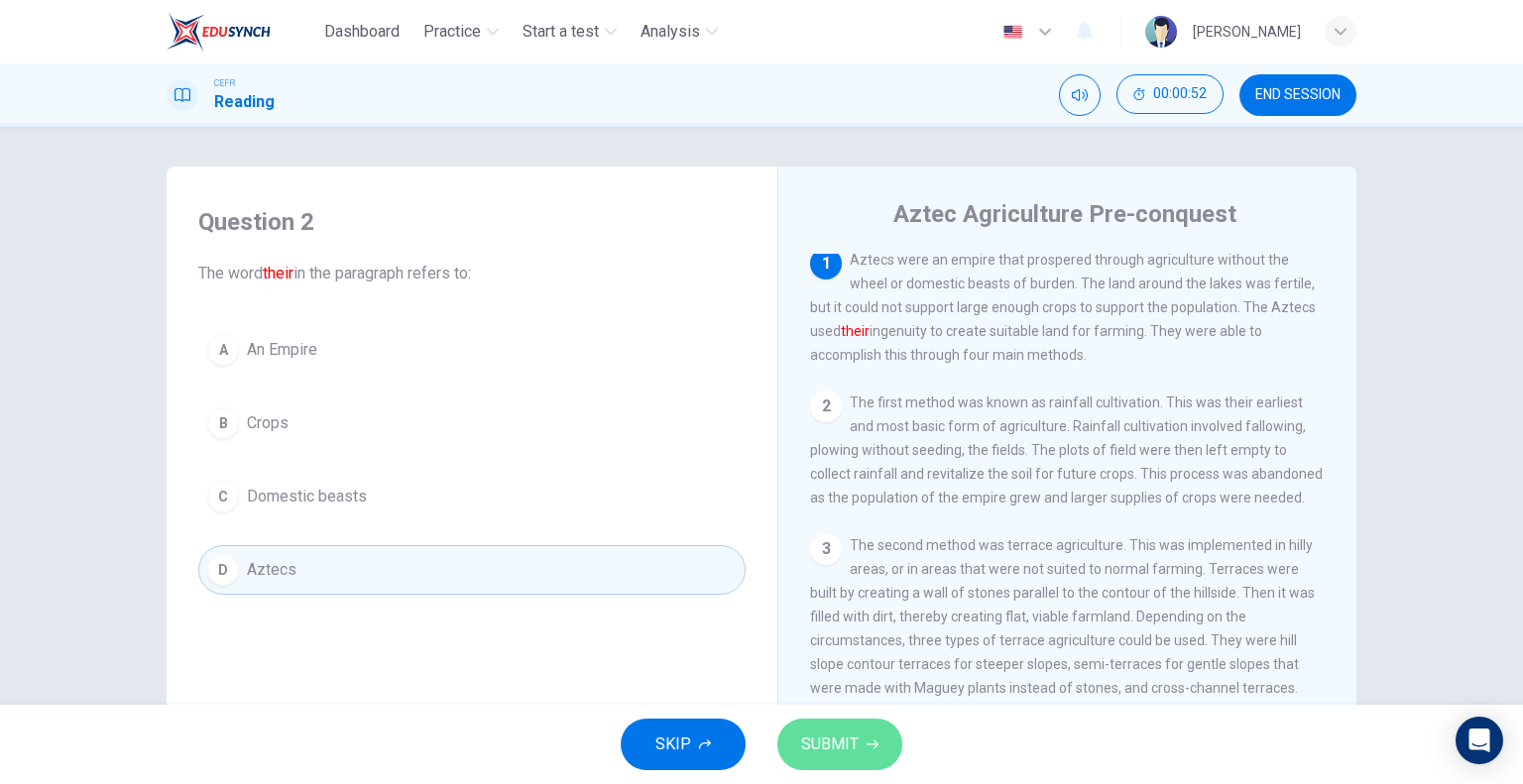 click on "SUBMIT" at bounding box center [830, 744] 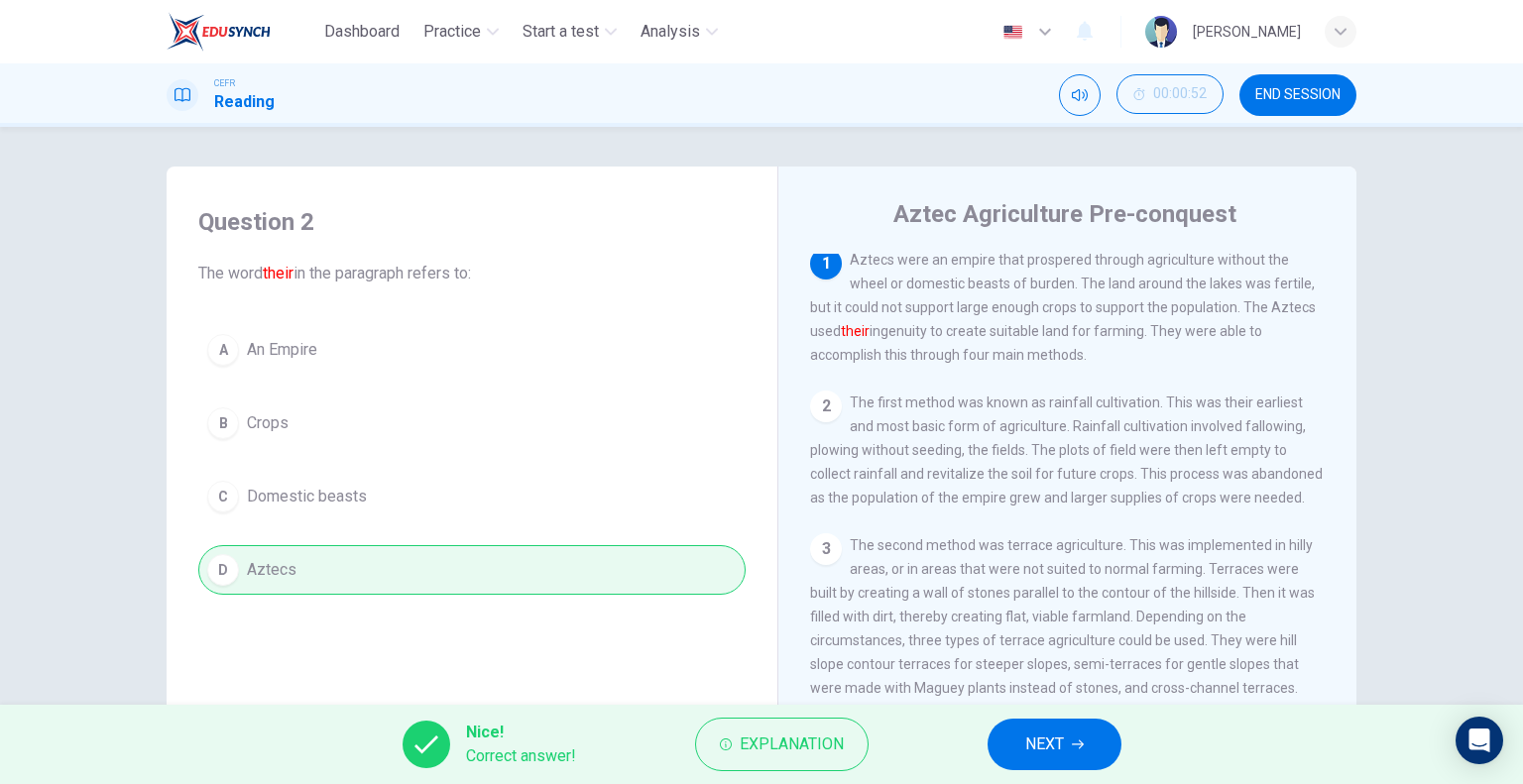 click on "NEXT" at bounding box center [1054, 744] 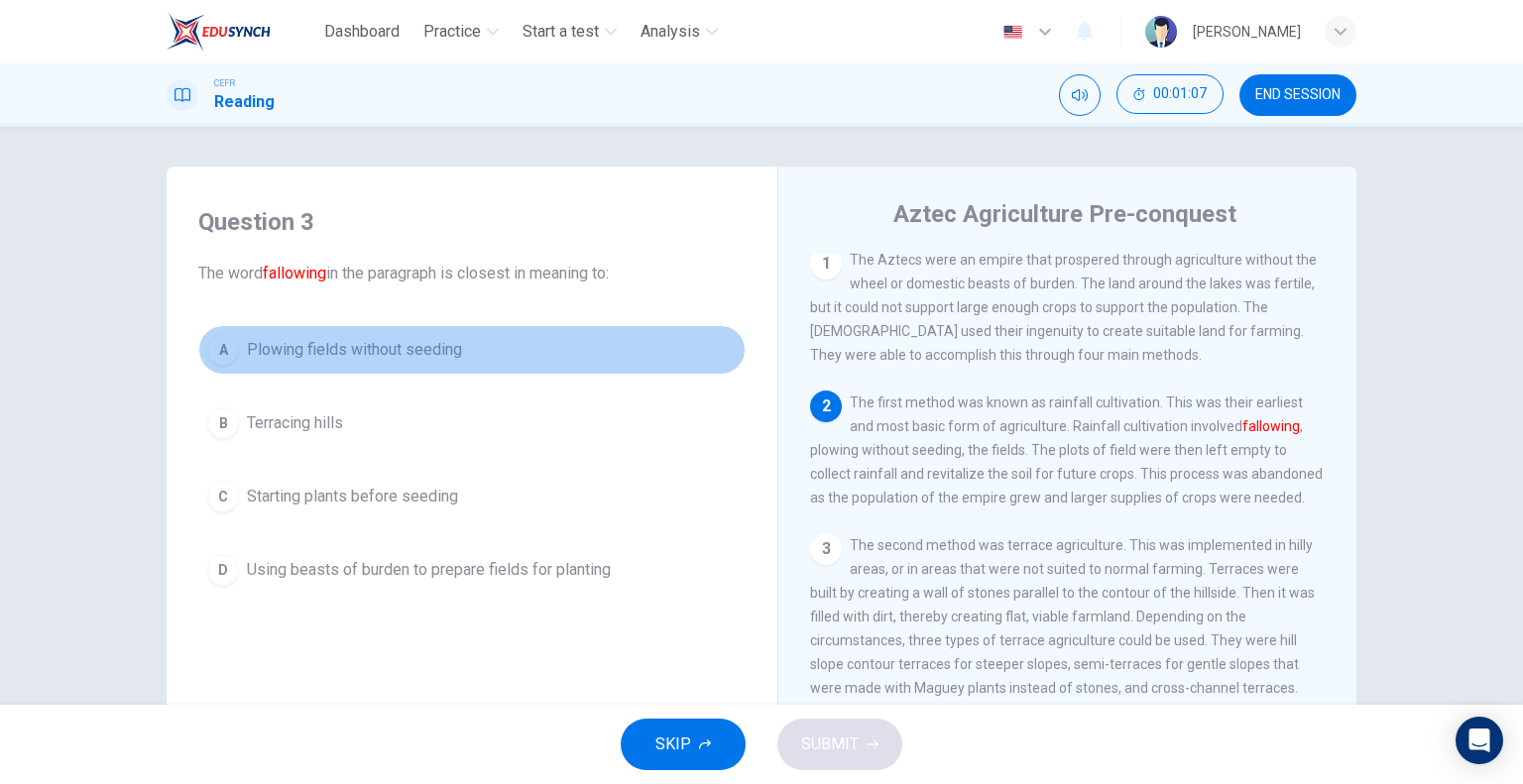 click on "Plowing fields without seeding" at bounding box center [354, 350] 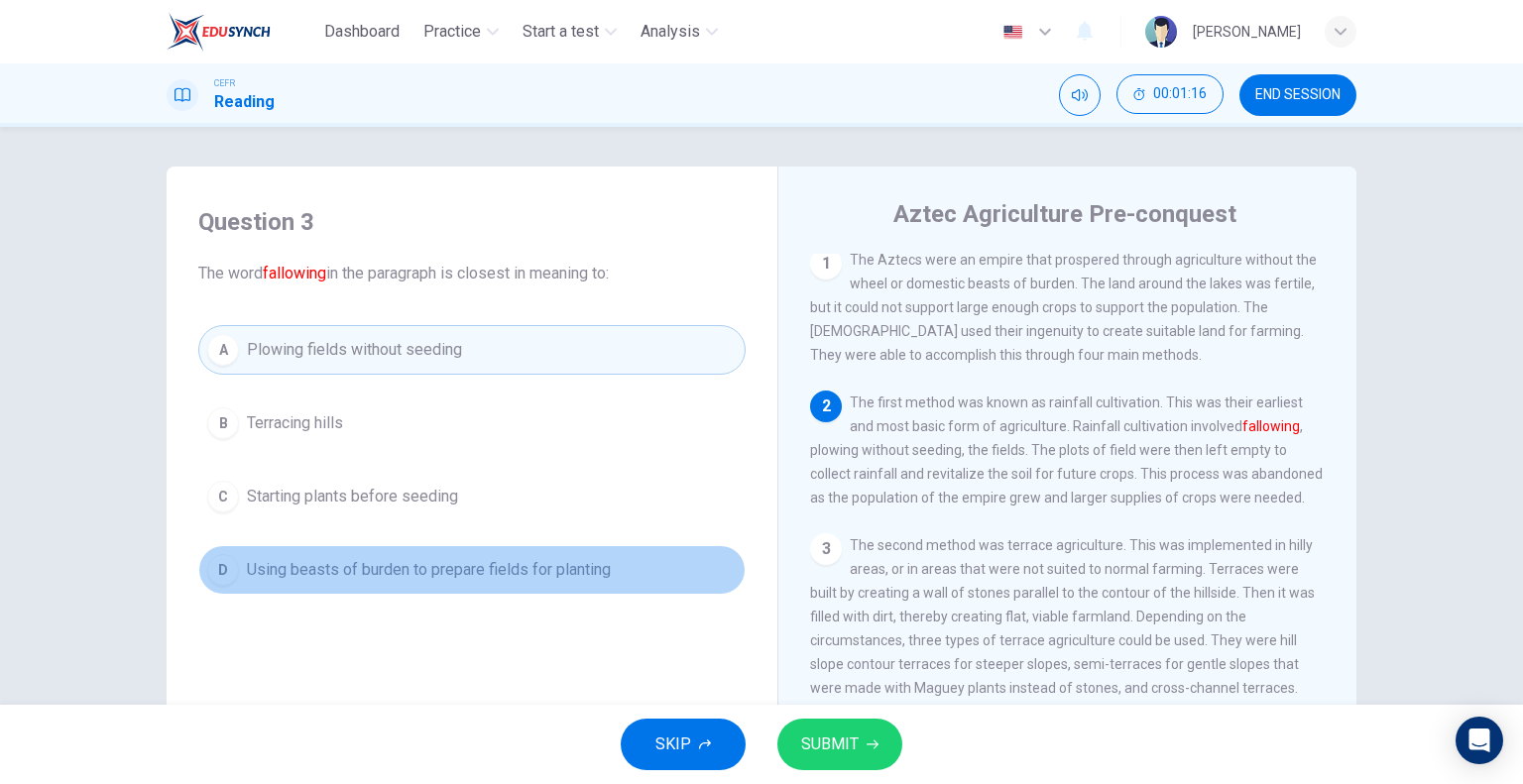click on "Using beasts of burden to prepare fields for planting" at bounding box center (428, 570) 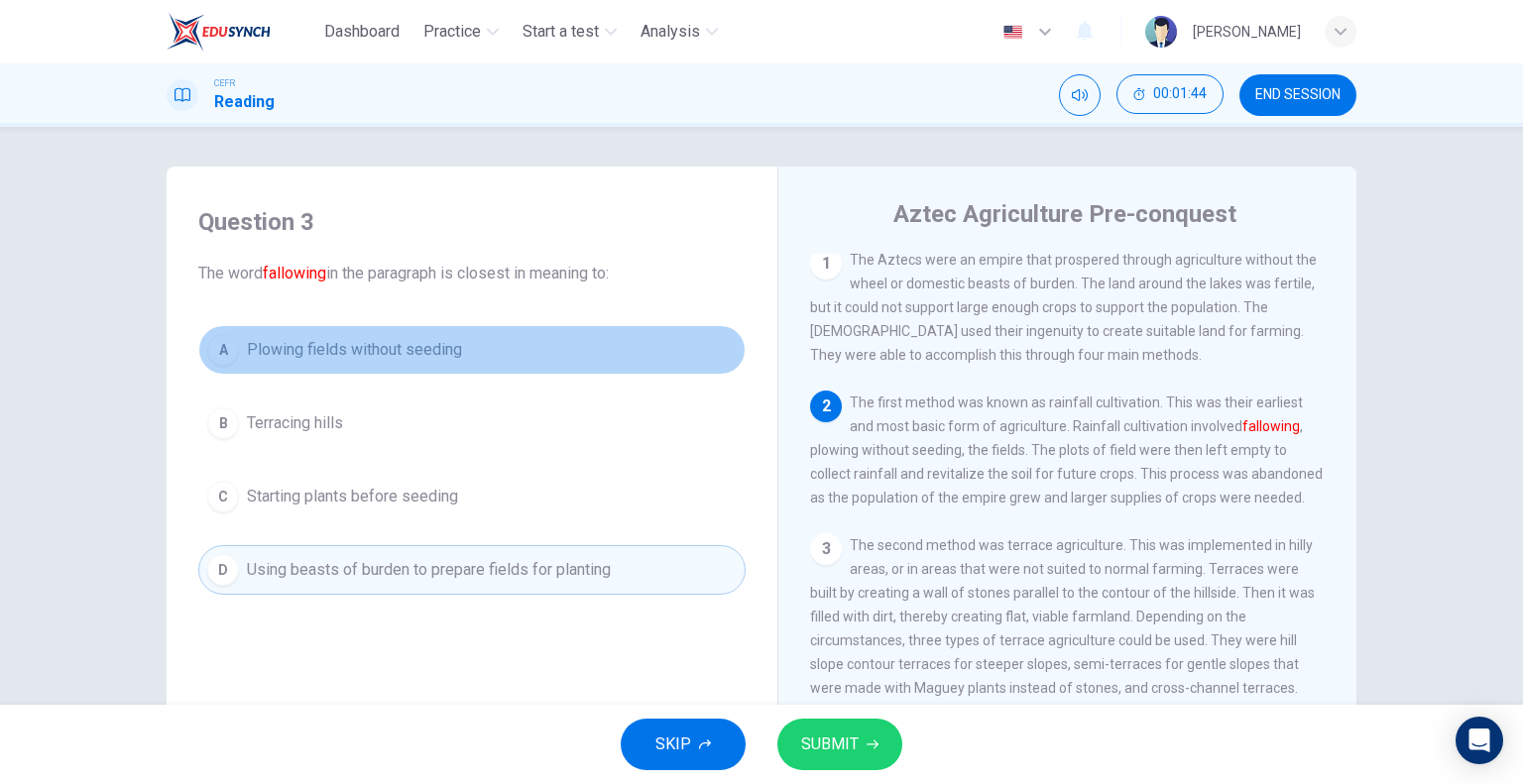 click on "Plowing fields without seeding" at bounding box center (354, 350) 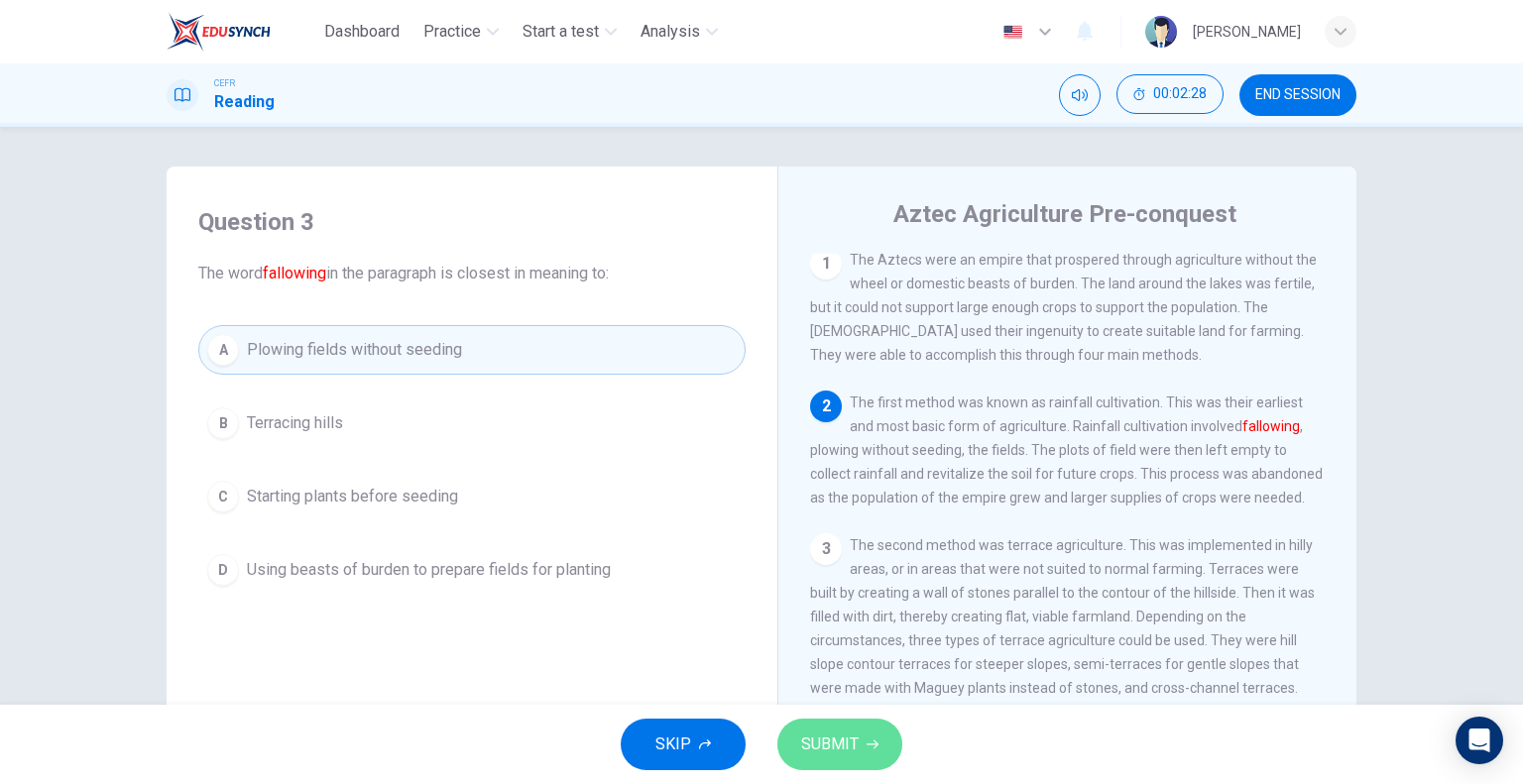 click on "SUBMIT" at bounding box center [840, 744] 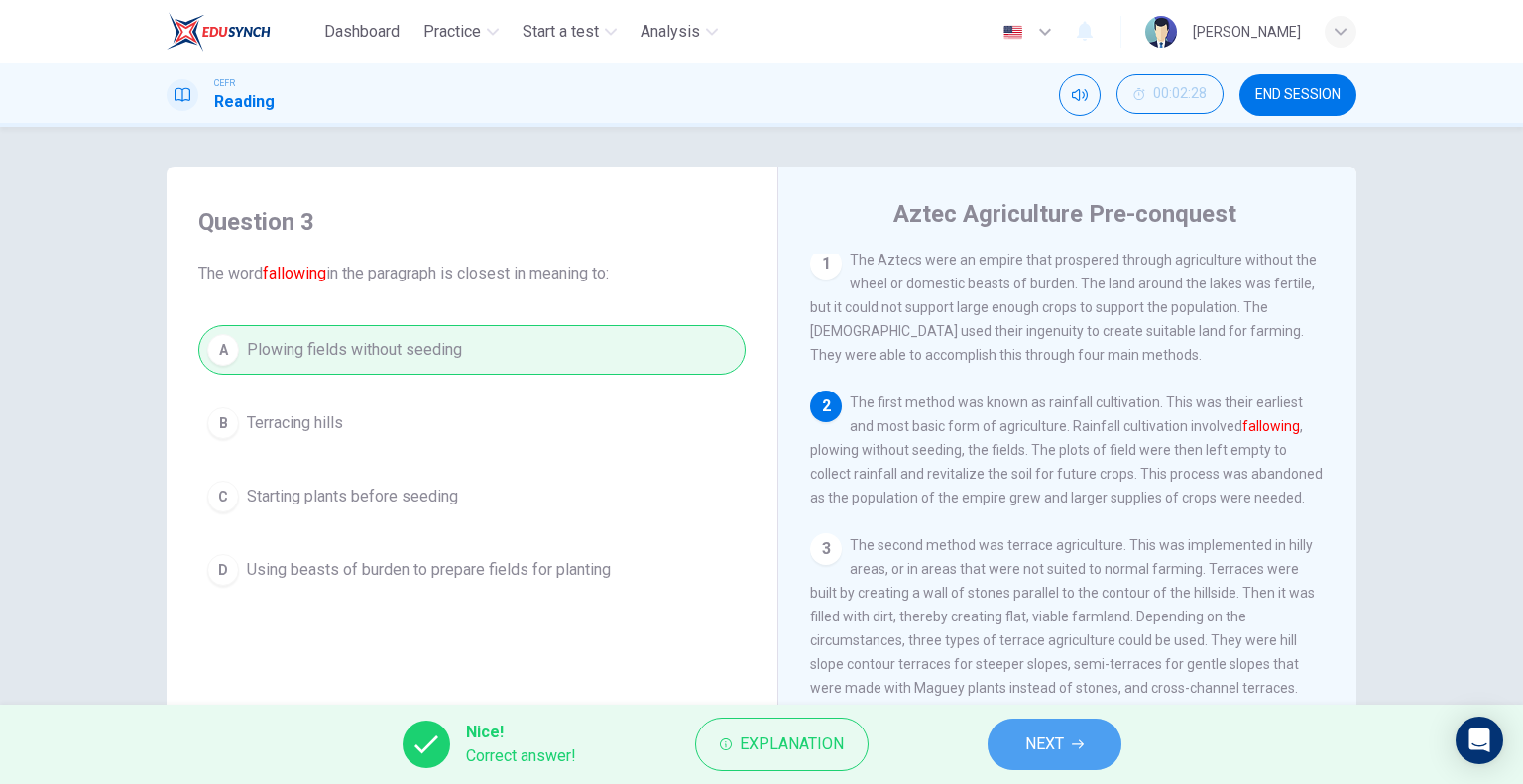 click on "NEXT" at bounding box center [1044, 744] 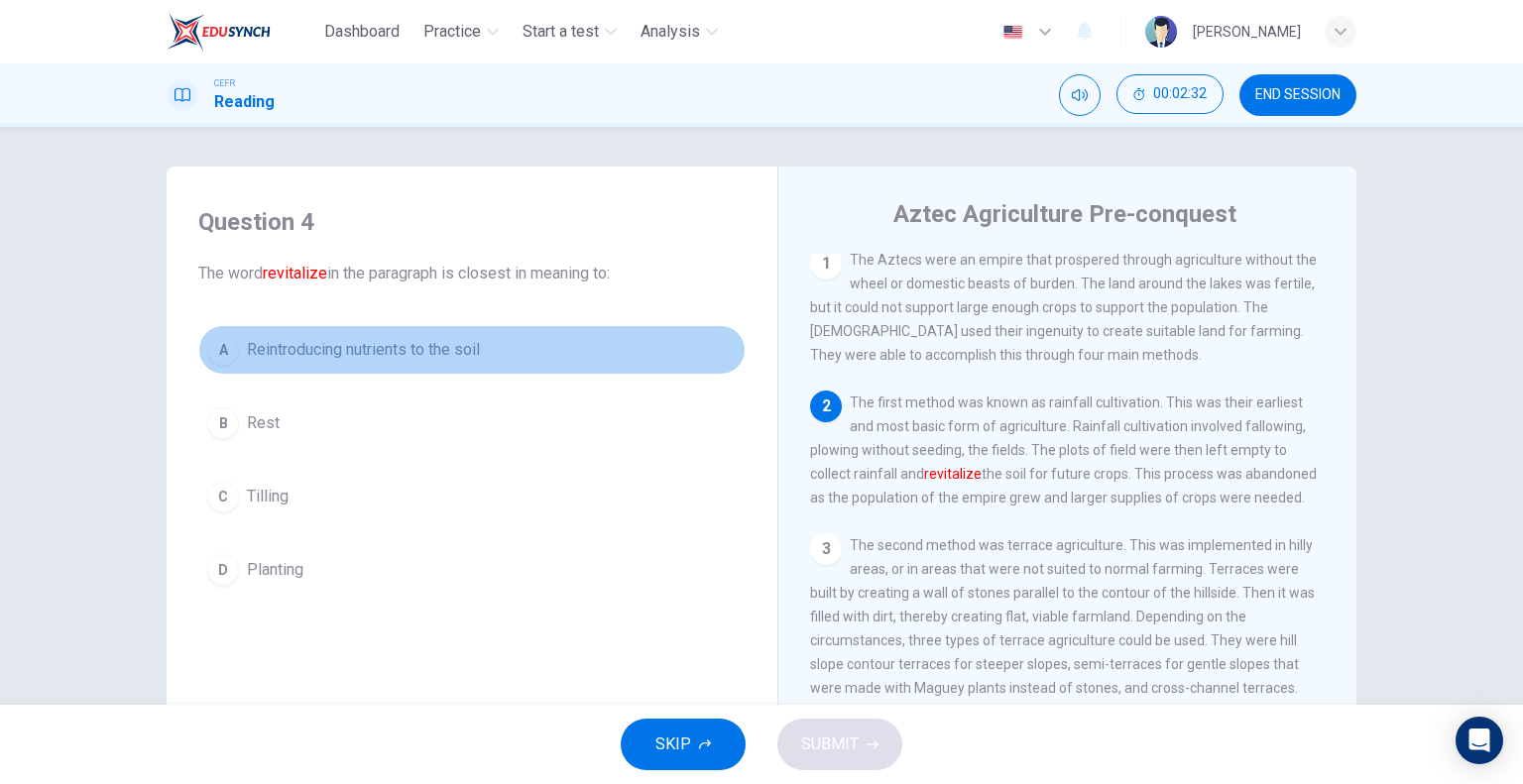 click on "A Reintroducing nutrients to the soil" at bounding box center (472, 350) 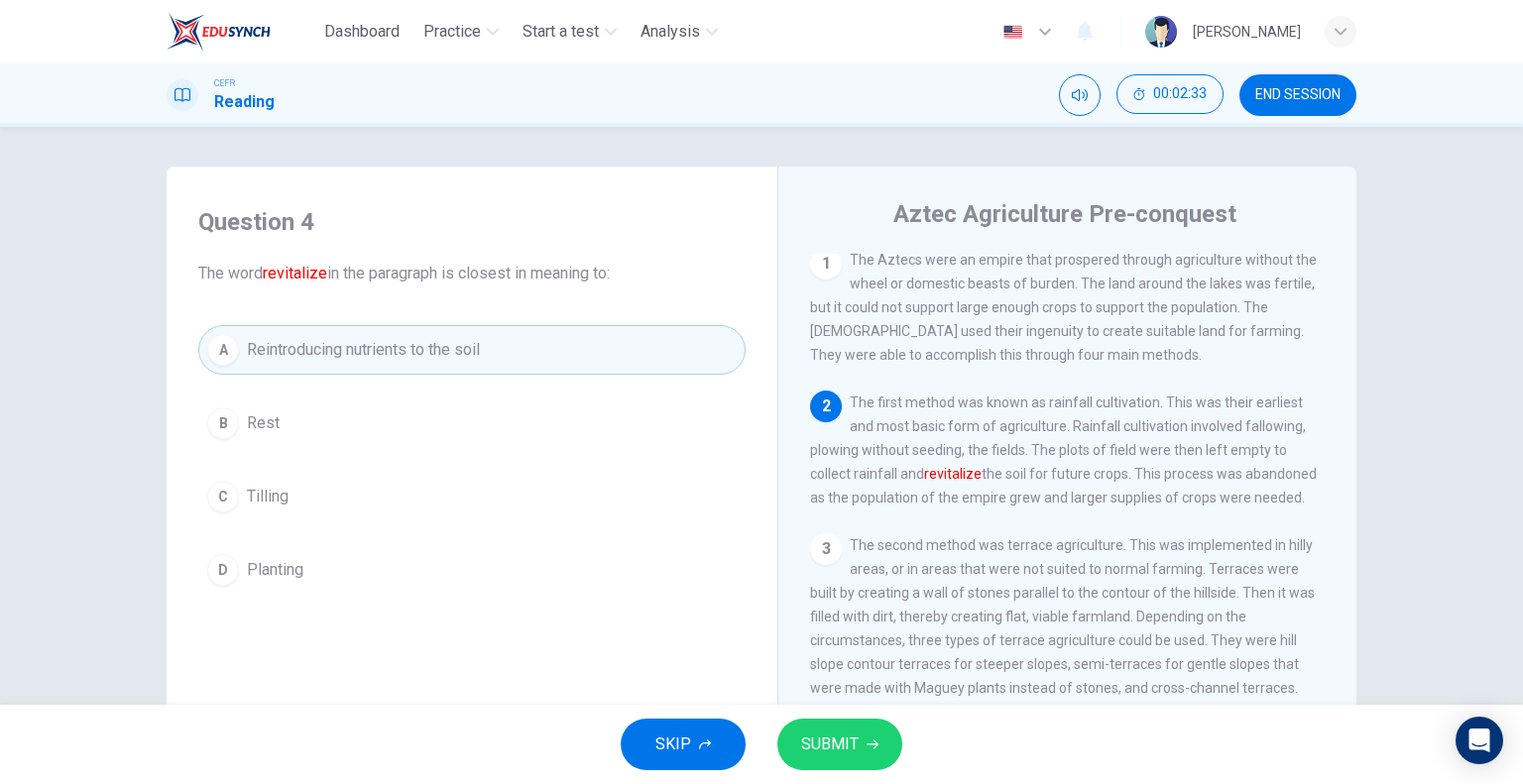 click on "The second method was terrace agriculture. This was implemented in hilly areas, or in areas that were not suited to normal farming. Terraces were built by creating a wall of stones parallel to the contour of the hillside. Then it was filled with dirt, thereby creating flat, viable farmland. Depending on the circumstances, three types of terrace agriculture could be used. They were hill slope contour terraces for steeper slopes, semi-terraces for gentle slopes that were made with Maguey plants instead of stones, and cross-channel terraces." at bounding box center [1062, 616] 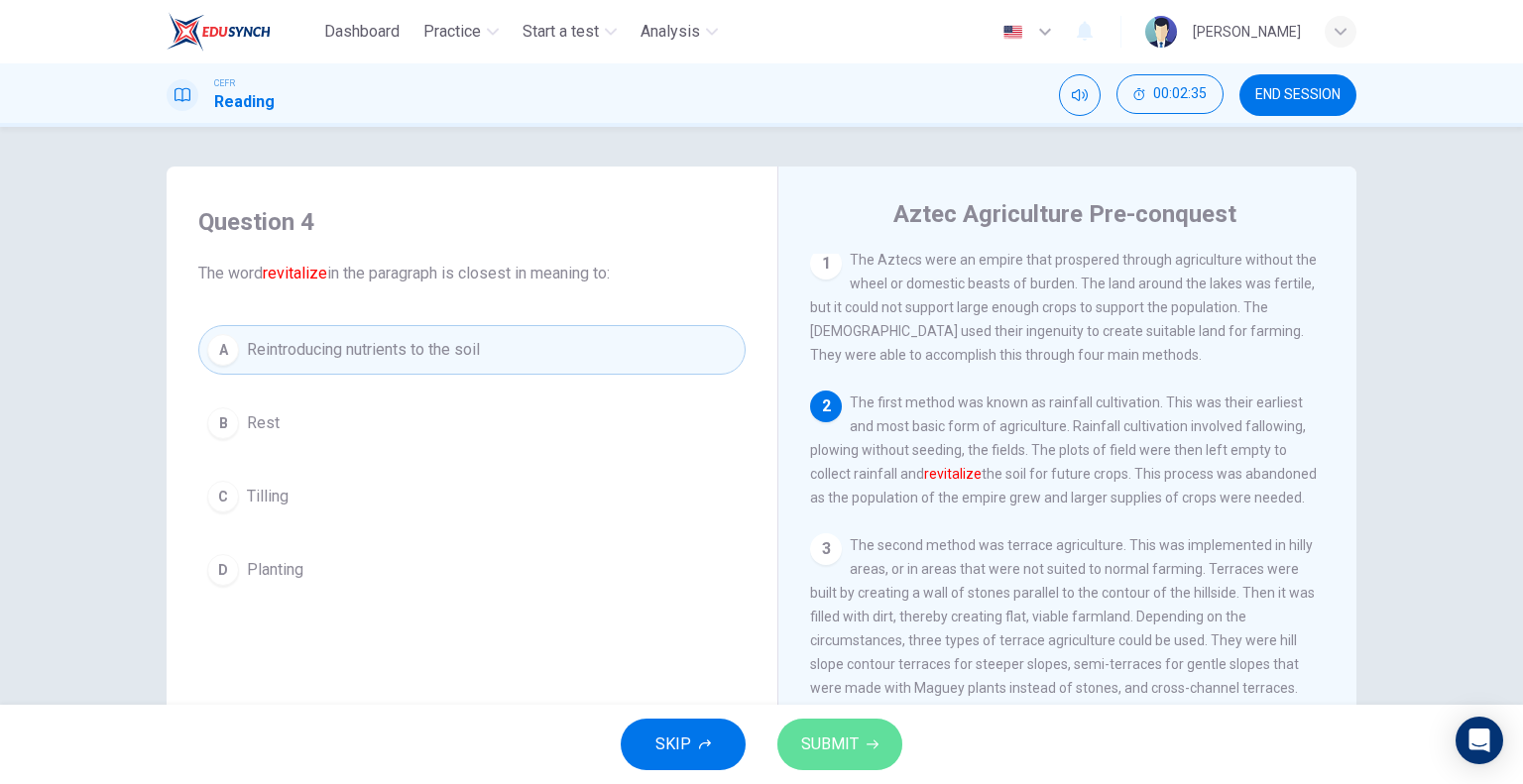 click on "SUBMIT" at bounding box center (840, 744) 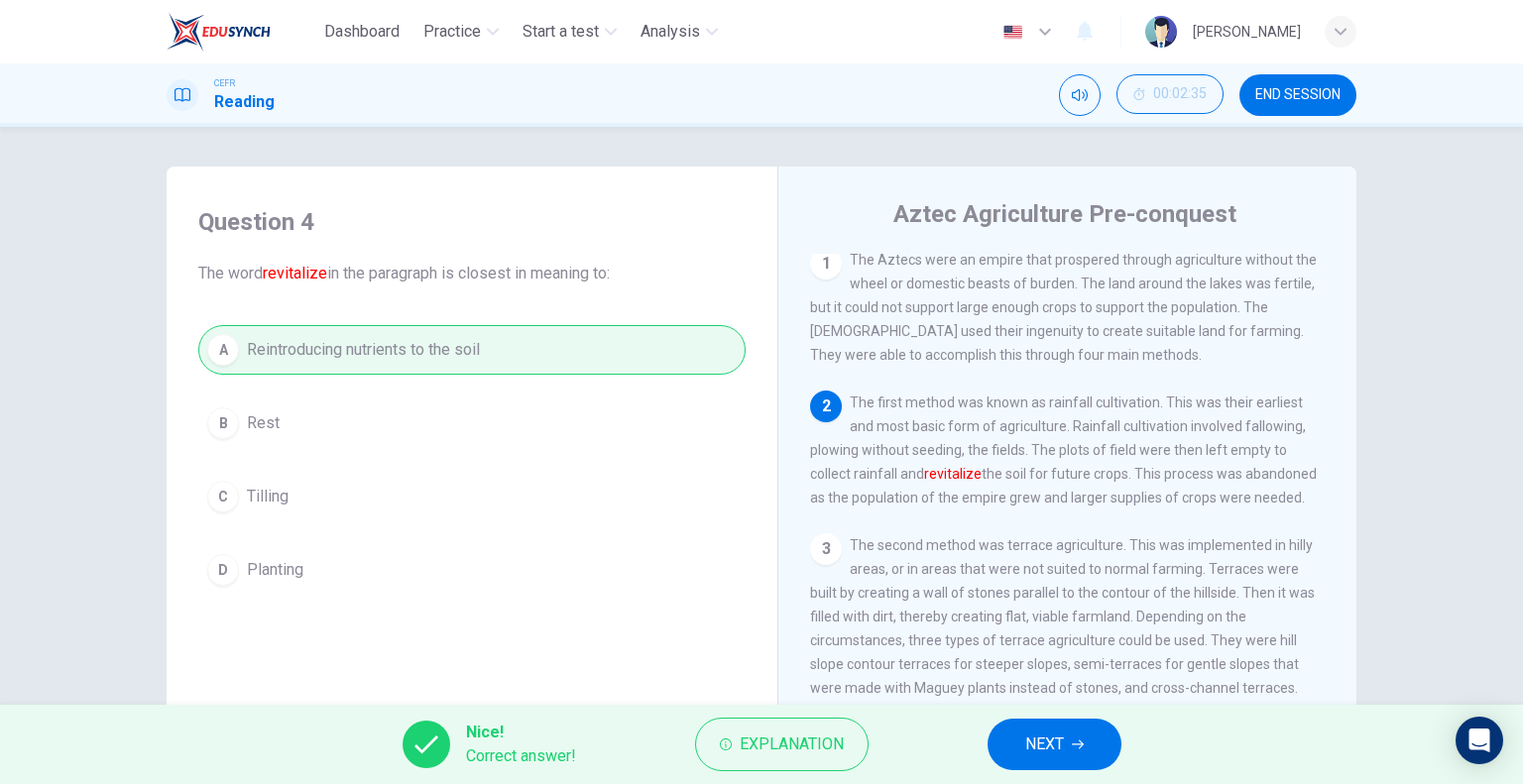 click on "NEXT" at bounding box center [1044, 744] 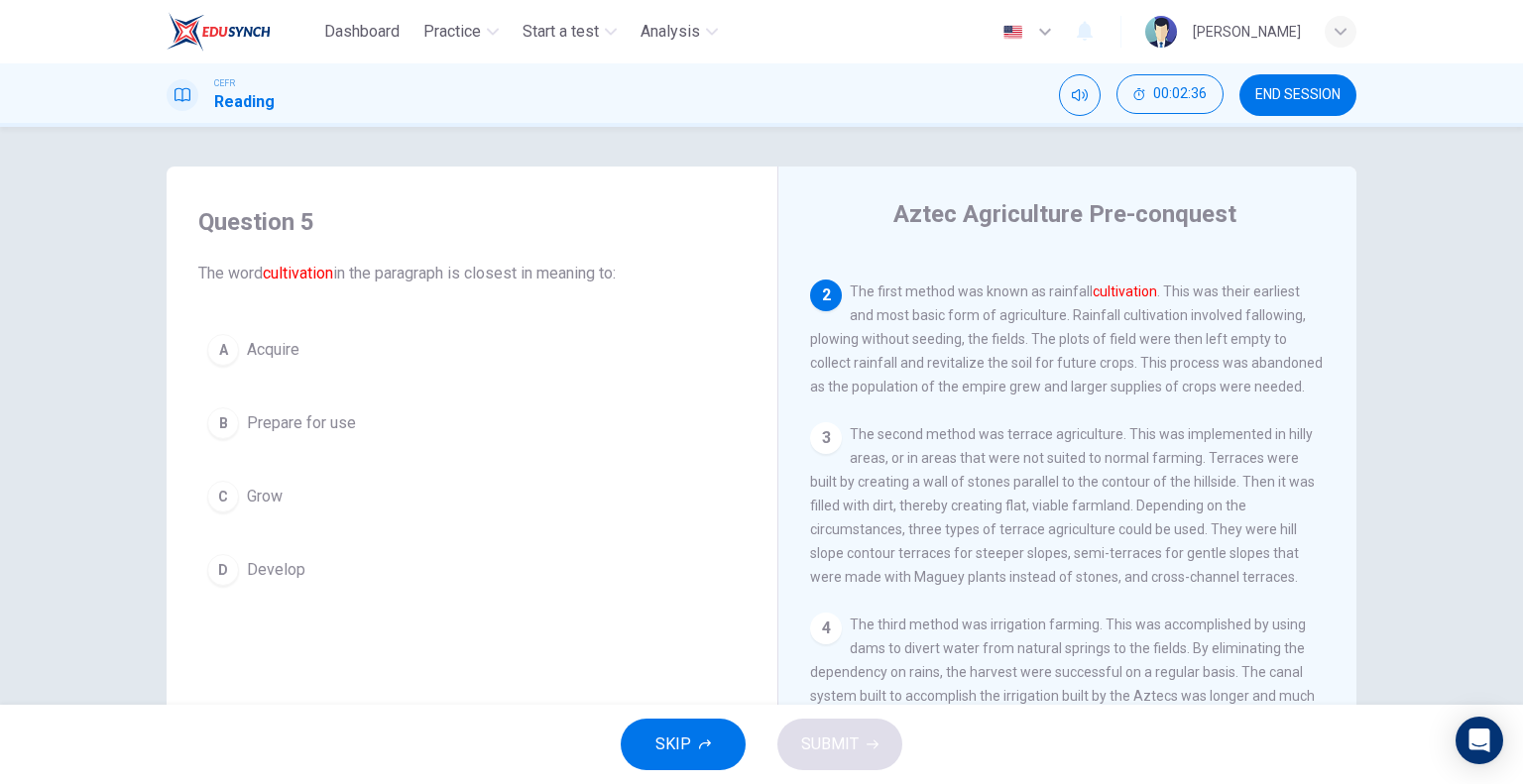 scroll, scrollTop: 115, scrollLeft: 0, axis: vertical 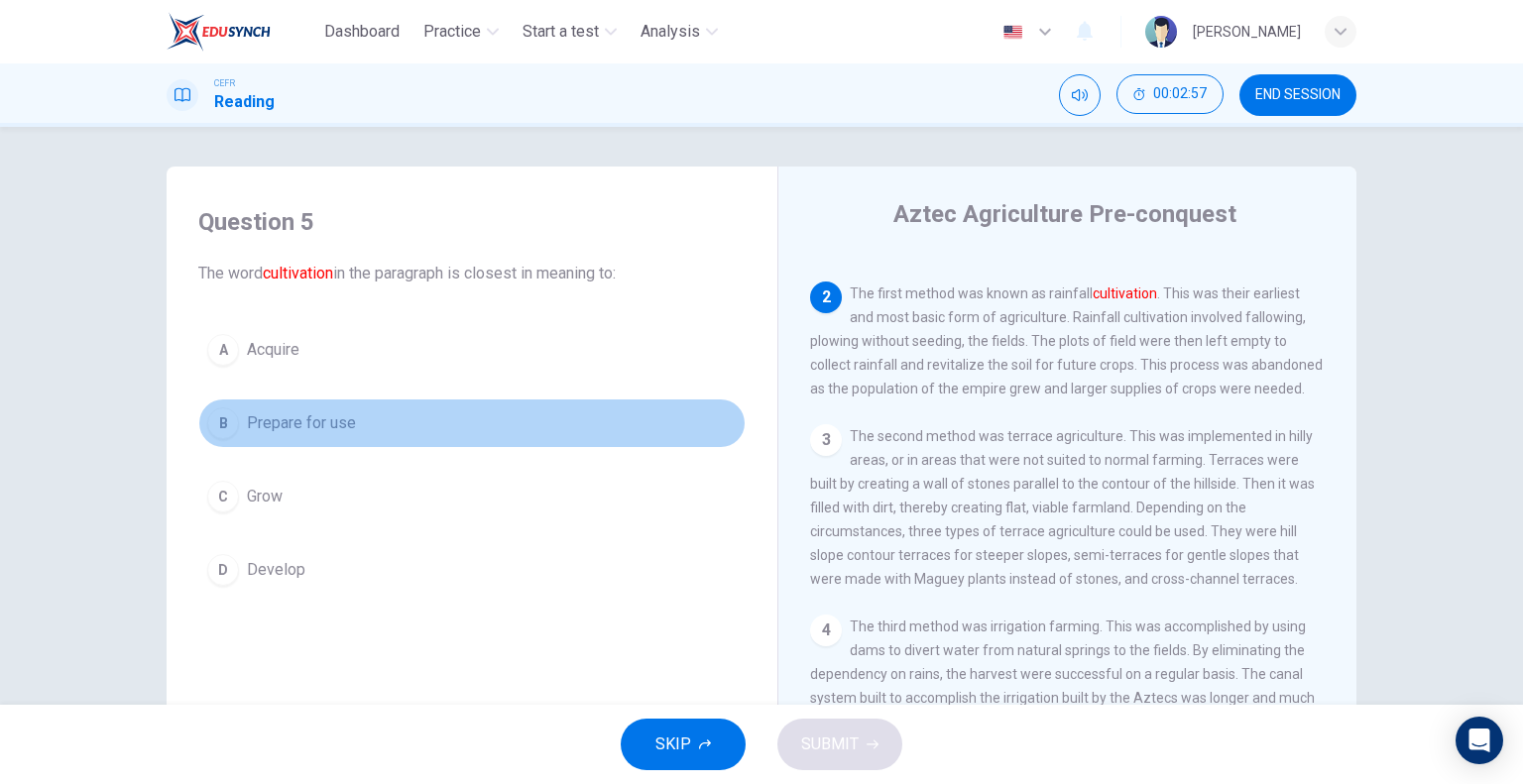 click on "B Prepare for use" at bounding box center (472, 423) 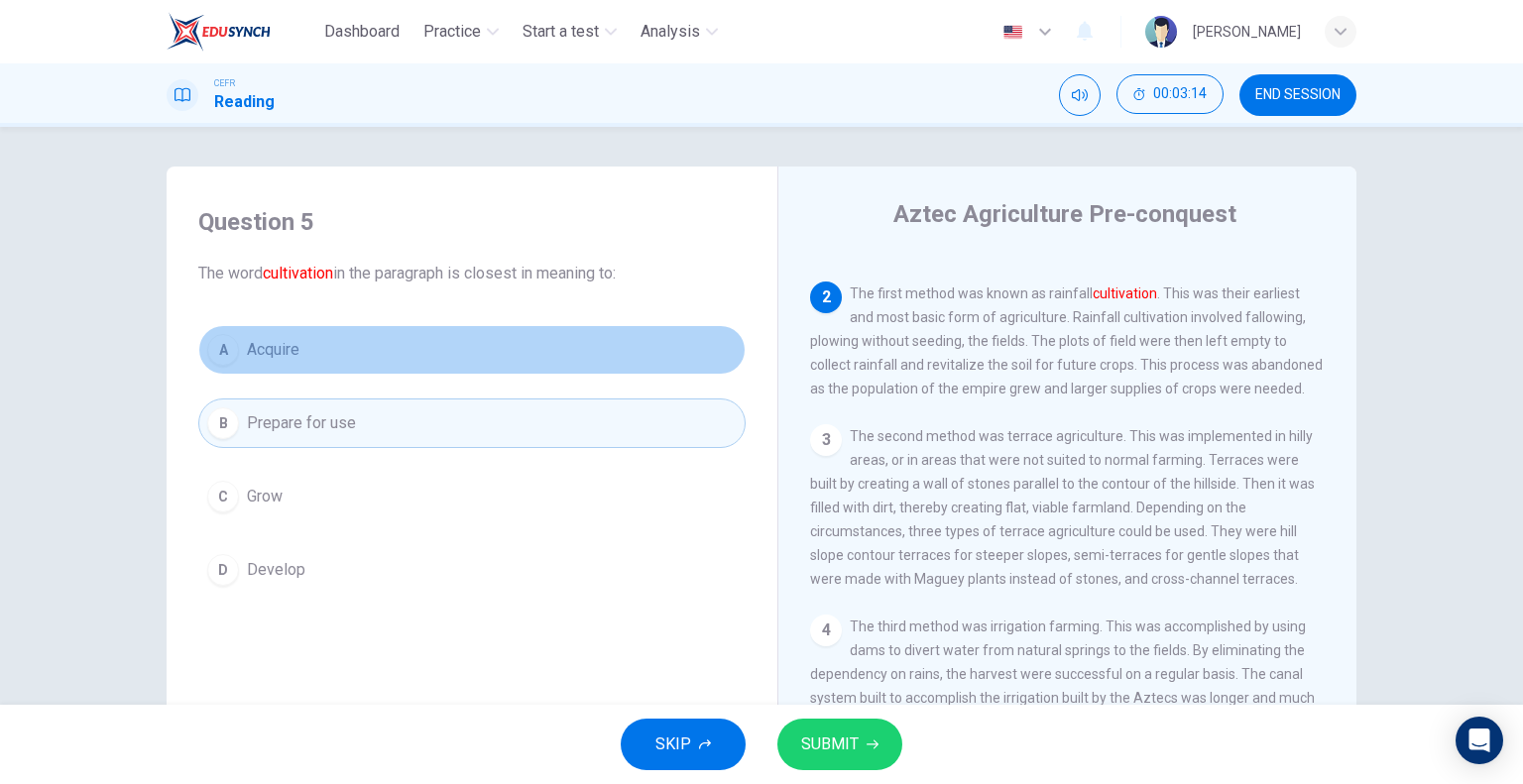 click on "A Acquire" at bounding box center (472, 350) 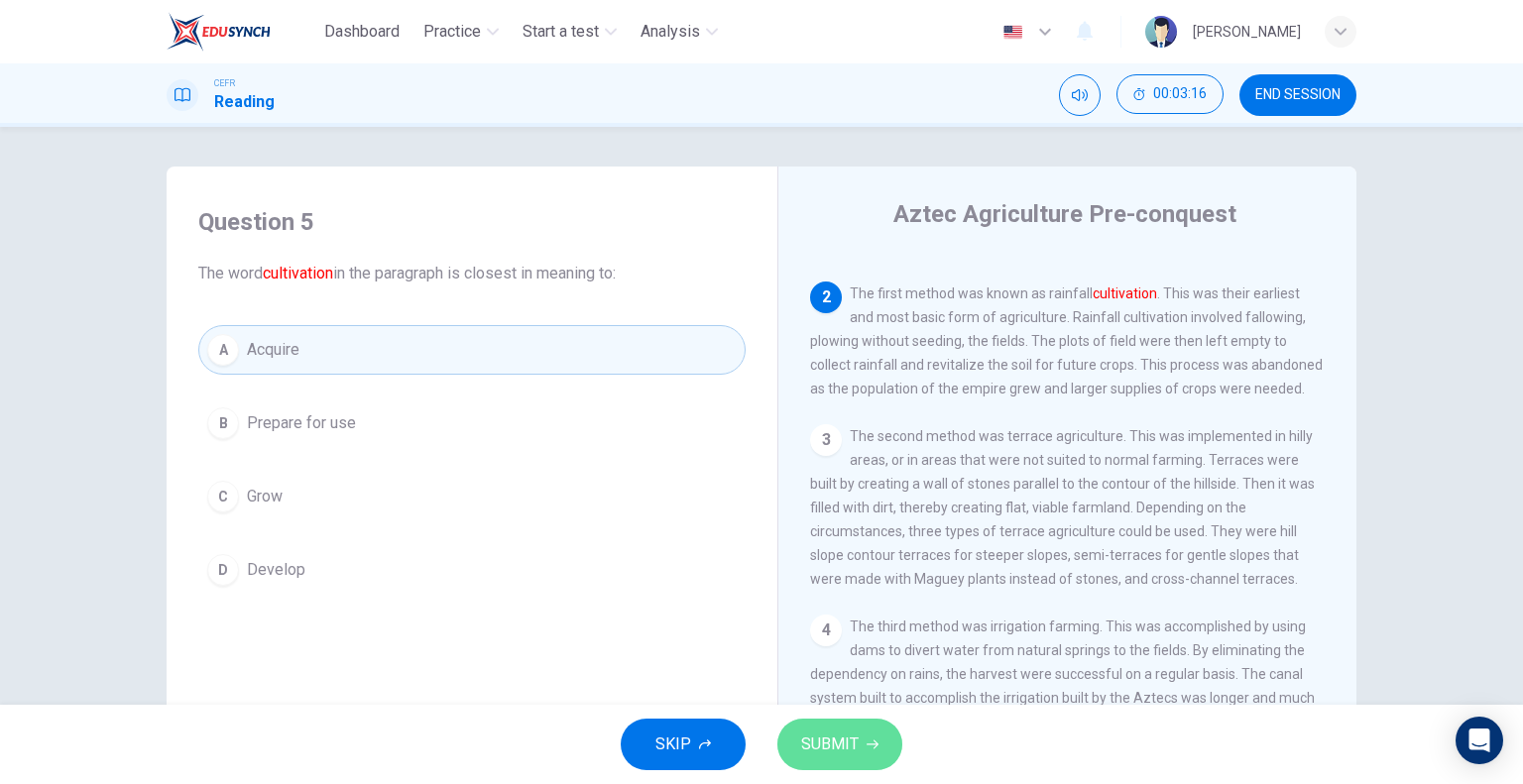 click on "SUBMIT" at bounding box center [830, 744] 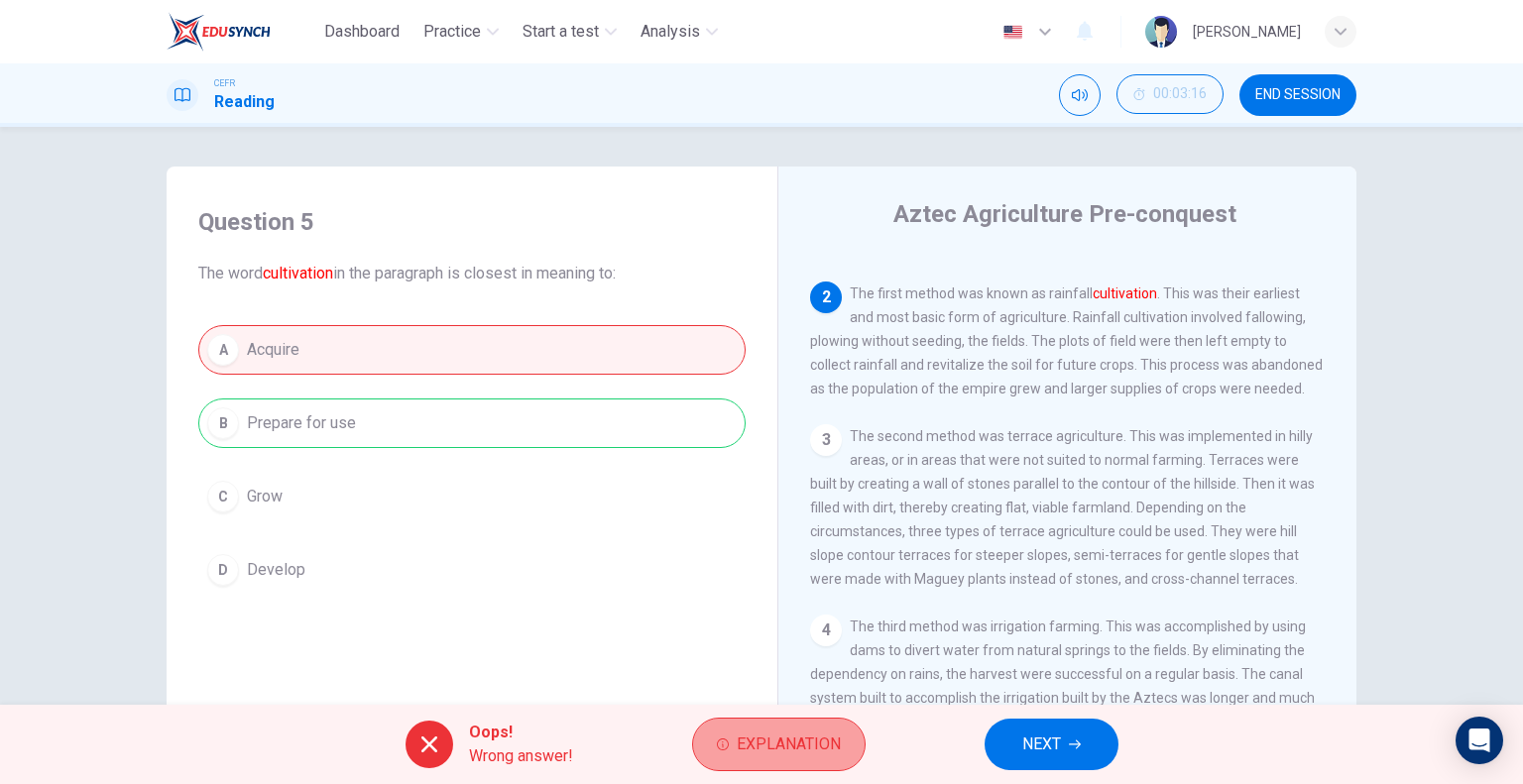 click on "Explanation" at bounding box center (788, 744) 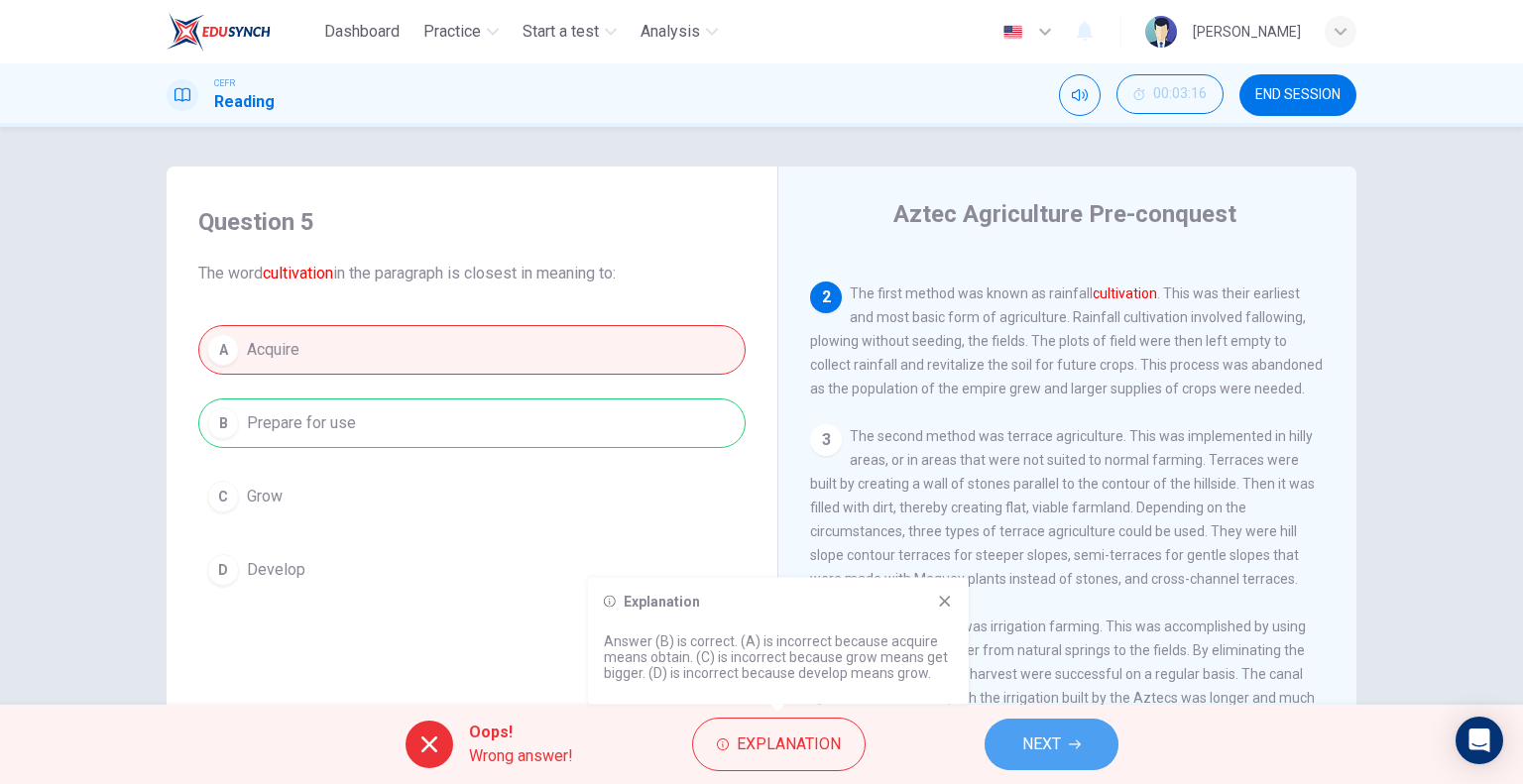 click on "NEXT" at bounding box center (1051, 744) 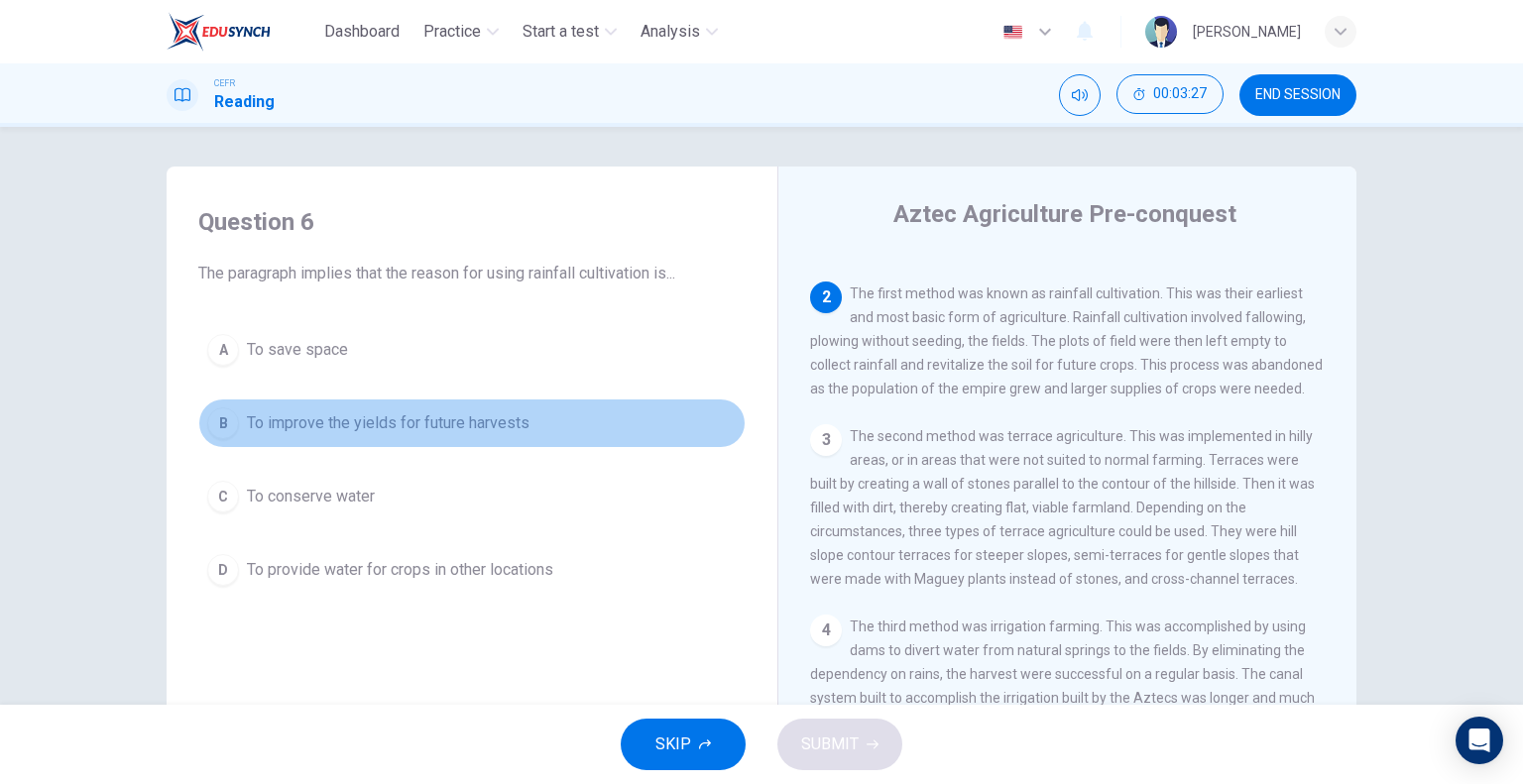 click on "To improve the yields for future harvests" at bounding box center [388, 423] 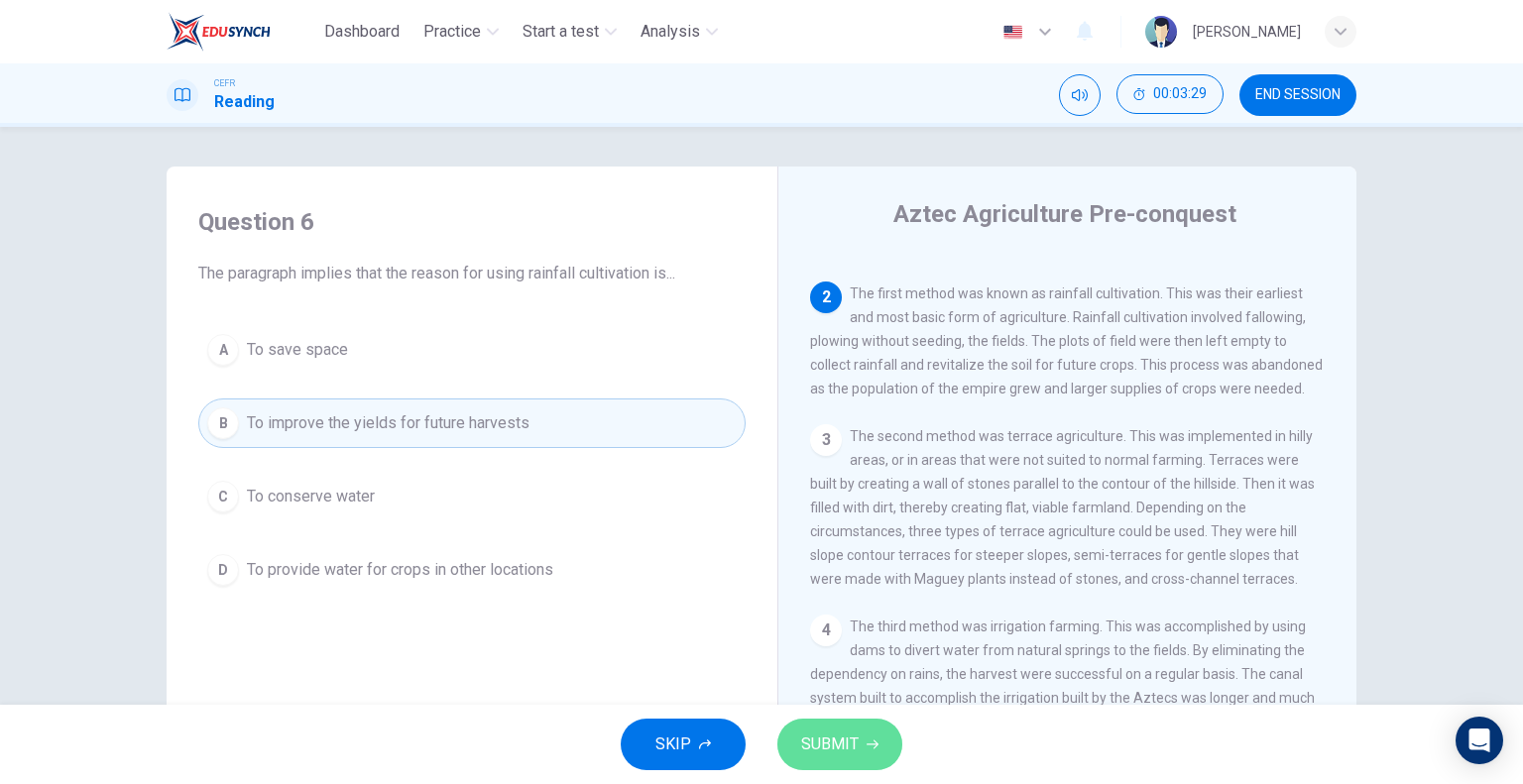 click on "SUBMIT" at bounding box center (830, 744) 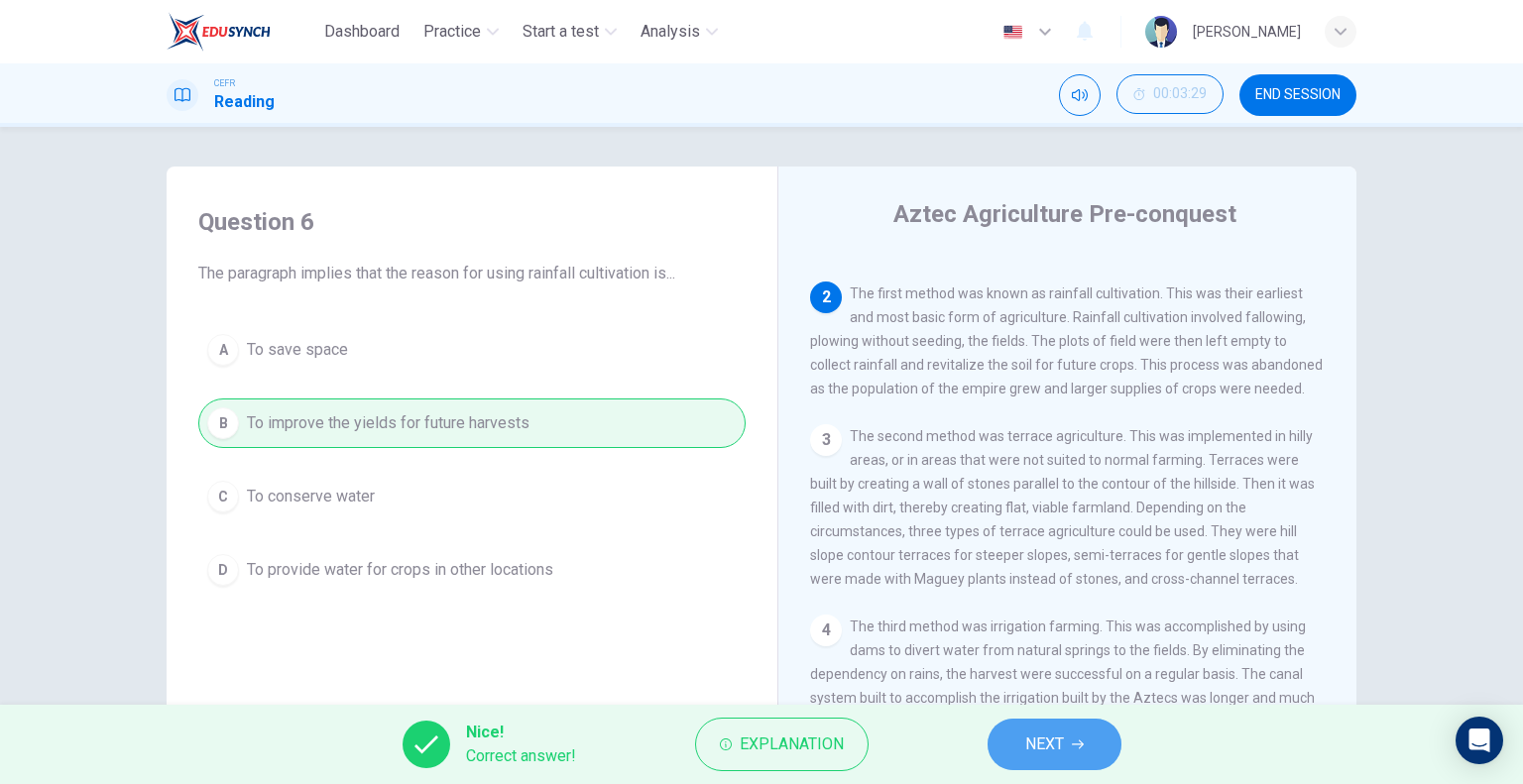 click on "NEXT" at bounding box center [1054, 744] 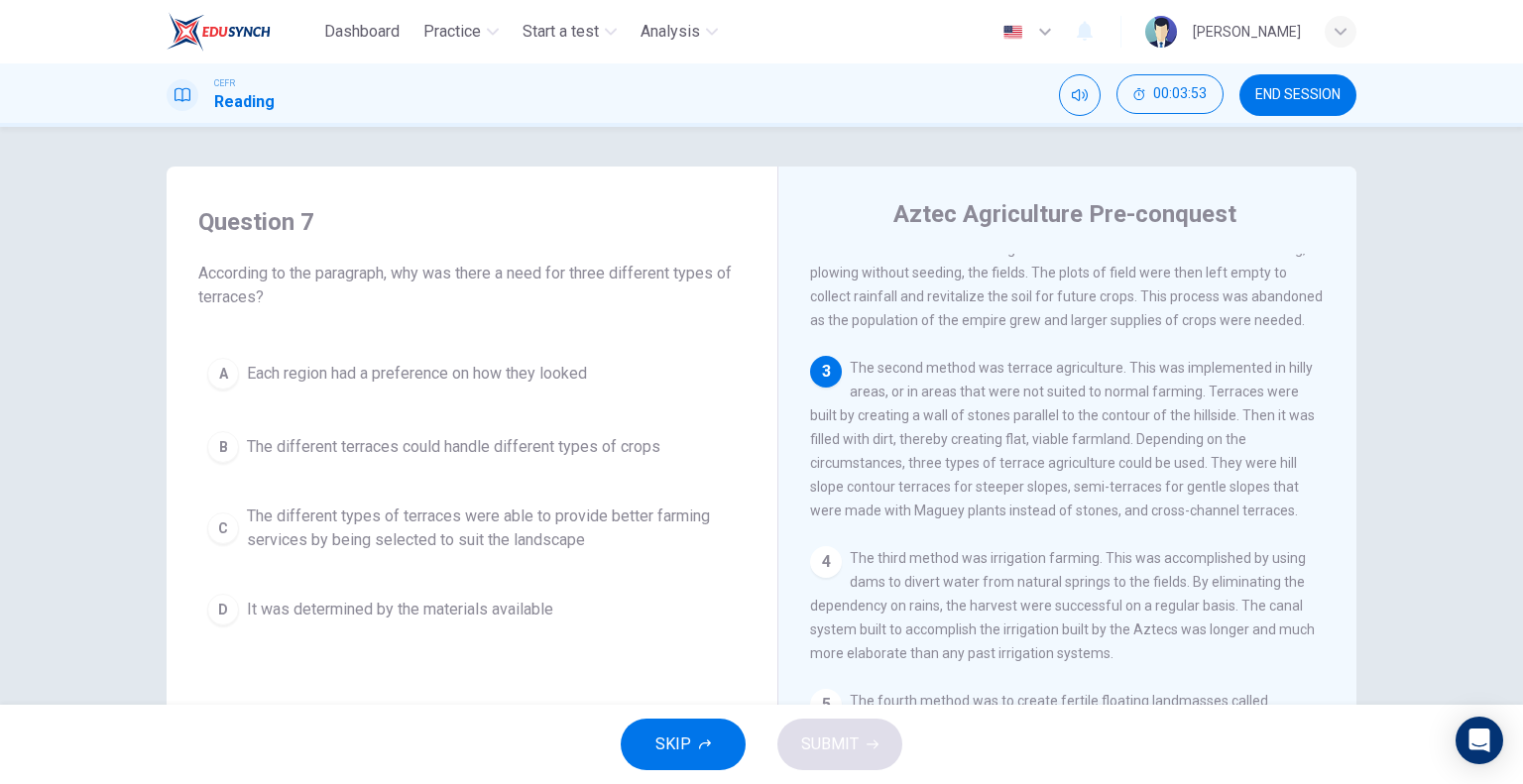 scroll, scrollTop: 194, scrollLeft: 0, axis: vertical 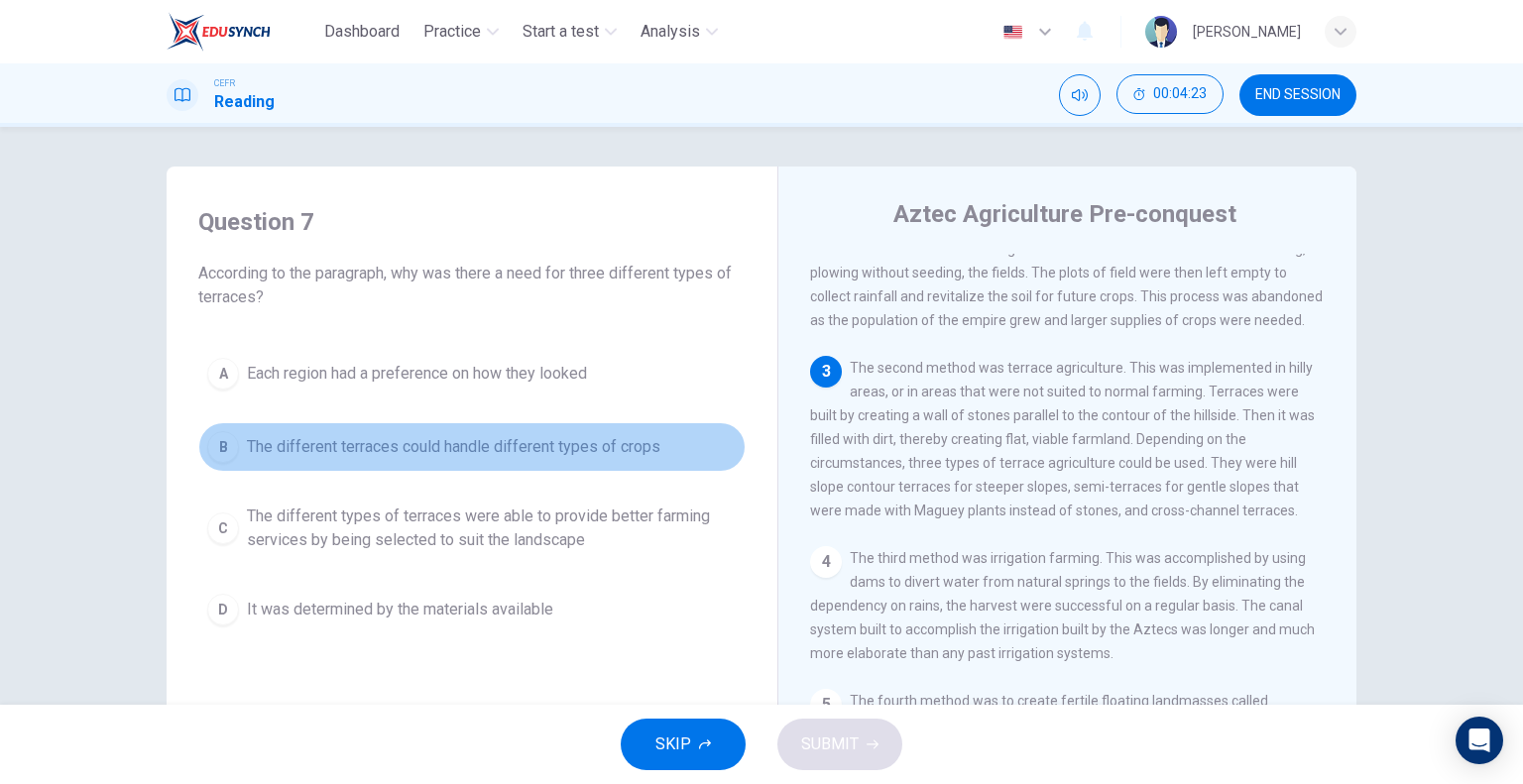 click on "The different terraces could handle different types of crops" at bounding box center [453, 447] 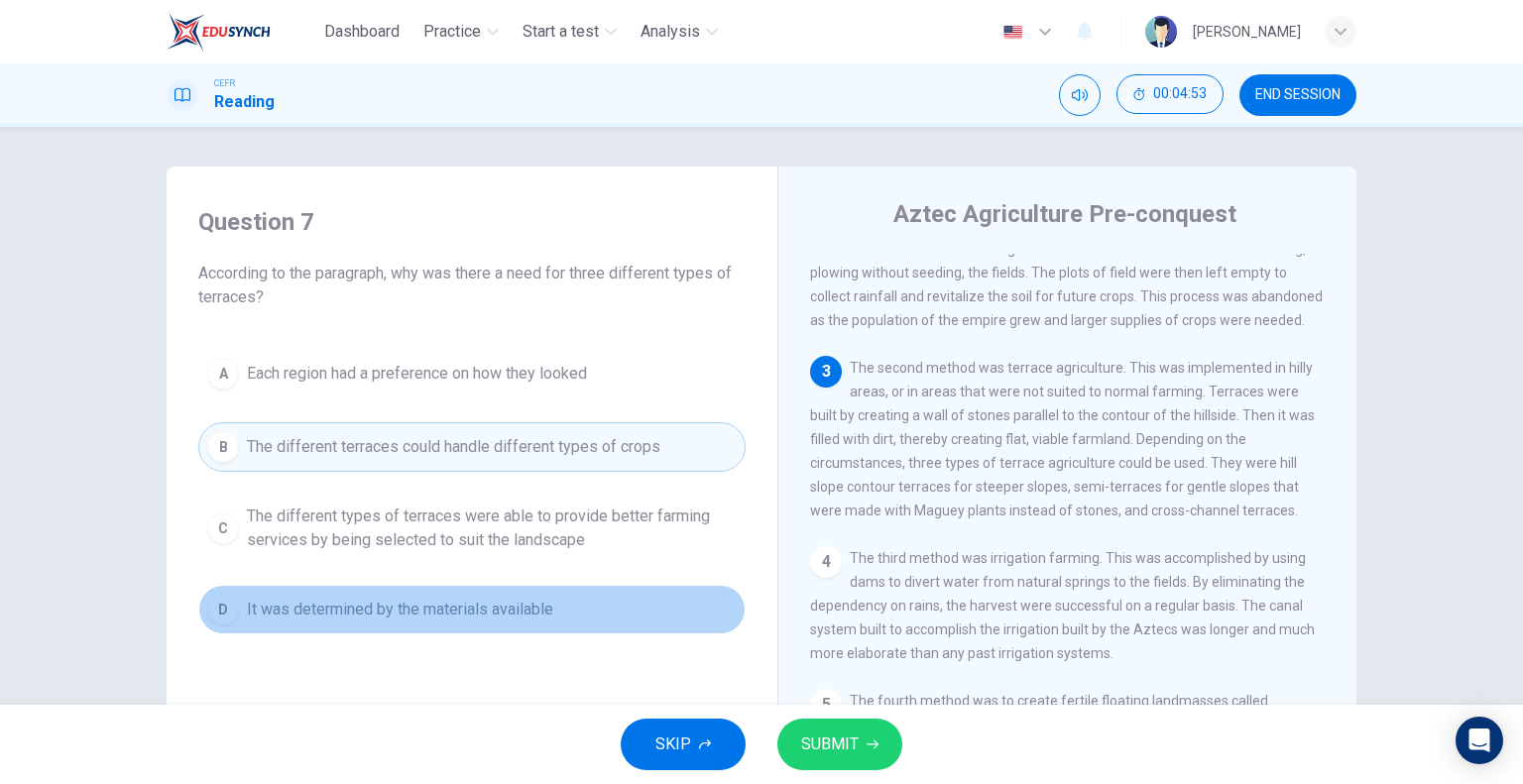 click on "D It was determined by the materials available" at bounding box center [472, 610] 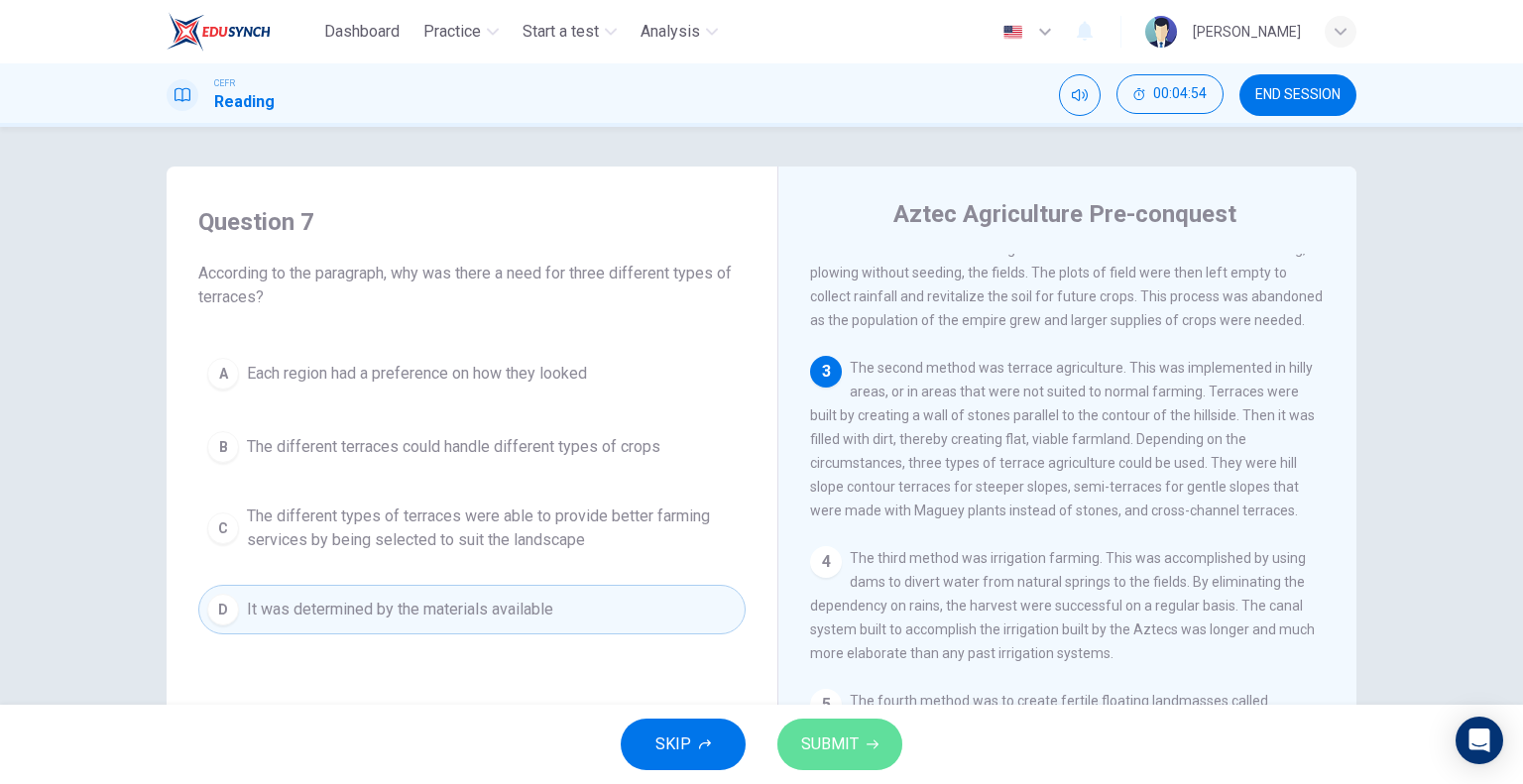 click on "SUBMIT" at bounding box center [830, 744] 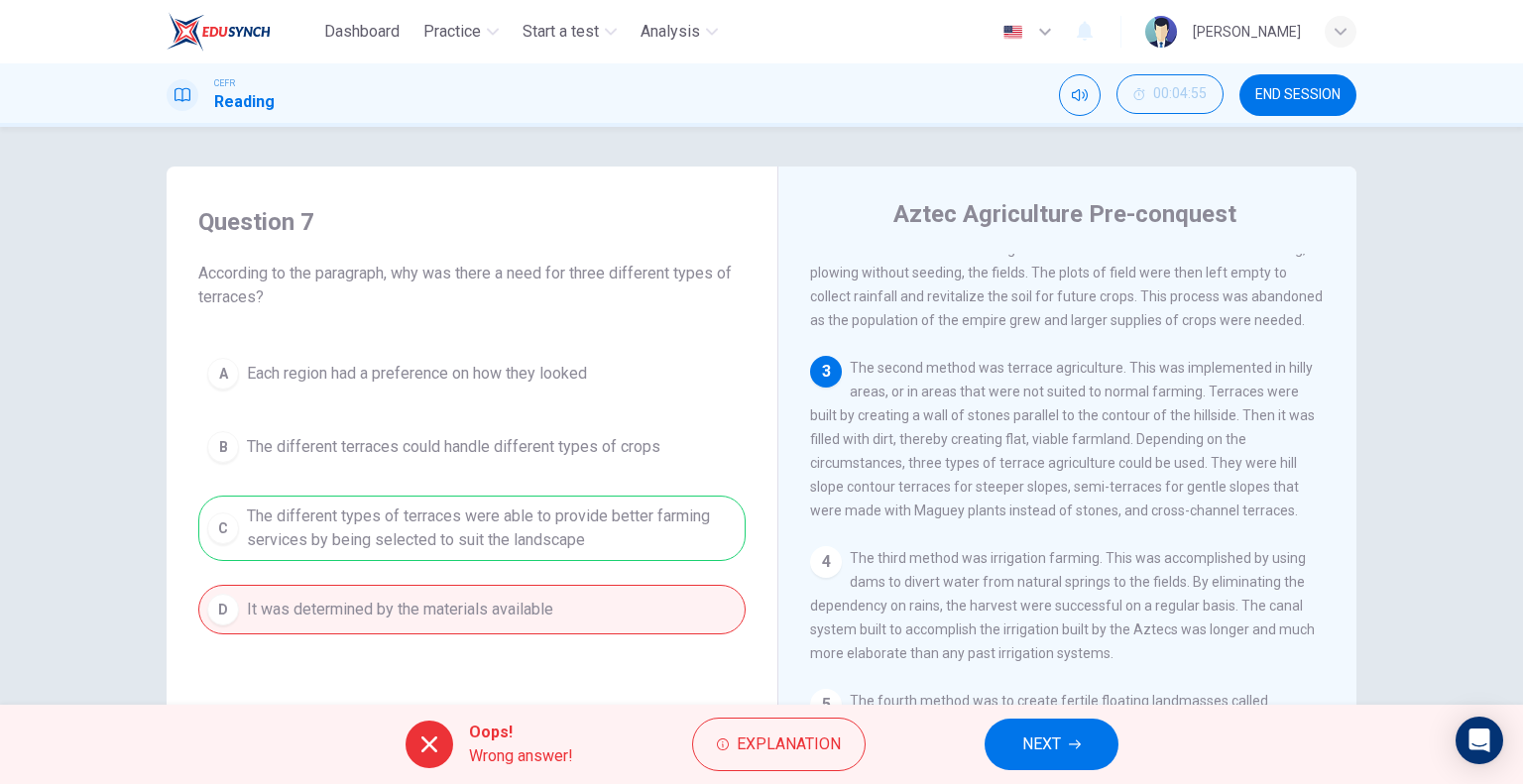 scroll, scrollTop: 218, scrollLeft: 0, axis: vertical 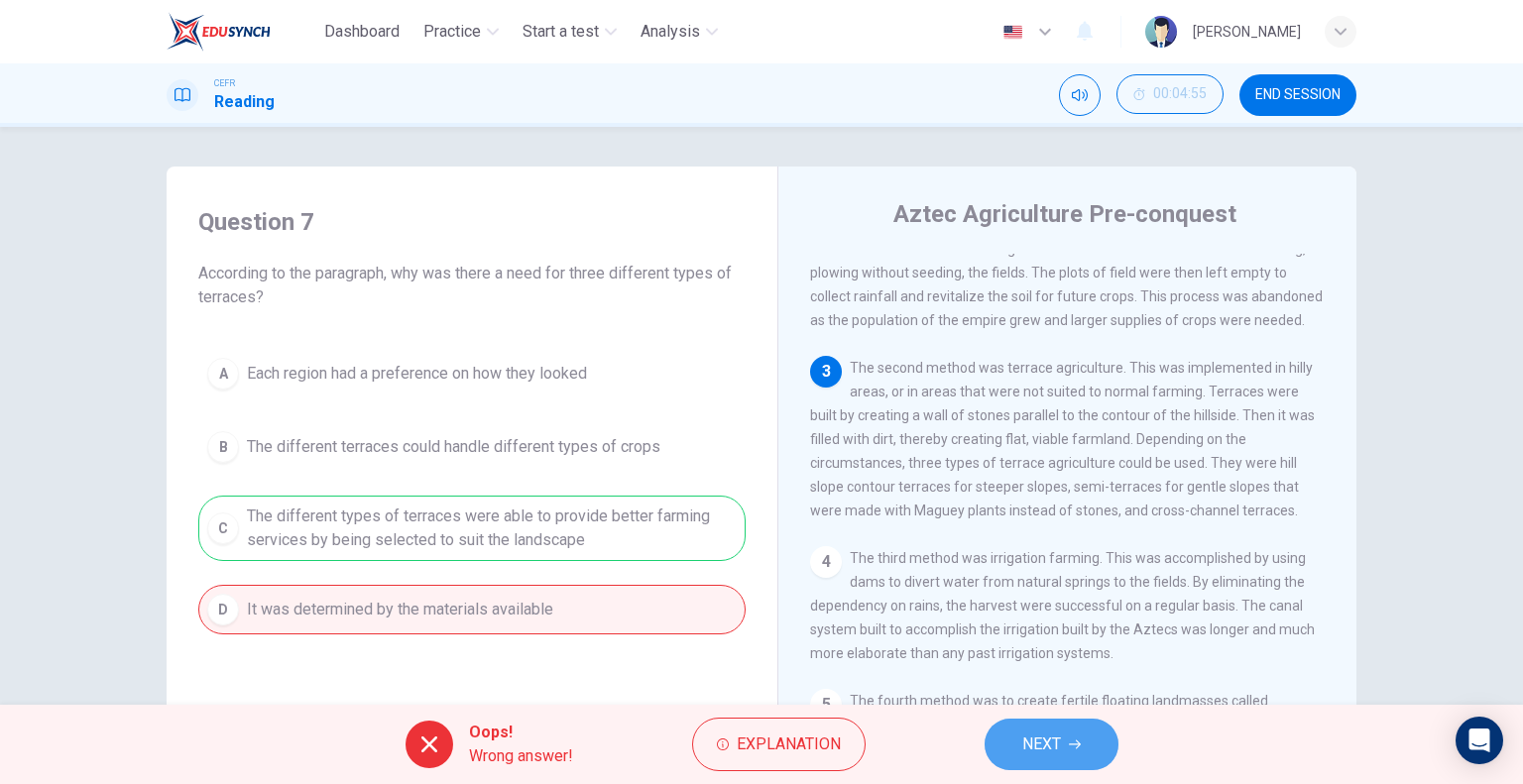 click on "NEXT" at bounding box center (1051, 744) 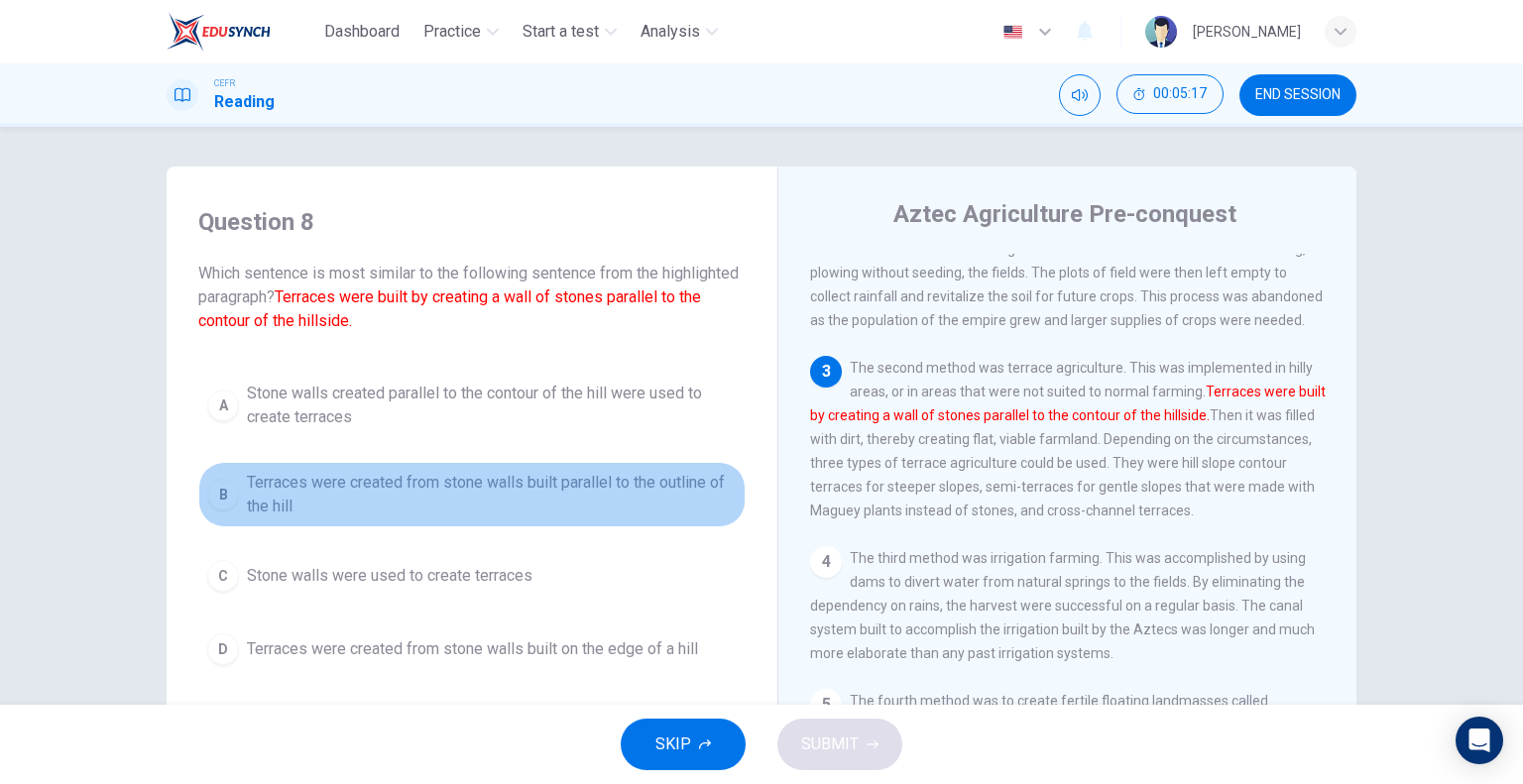 click on "Terraces were created from stone walls built parallel to the outline of the hill" at bounding box center [492, 495] 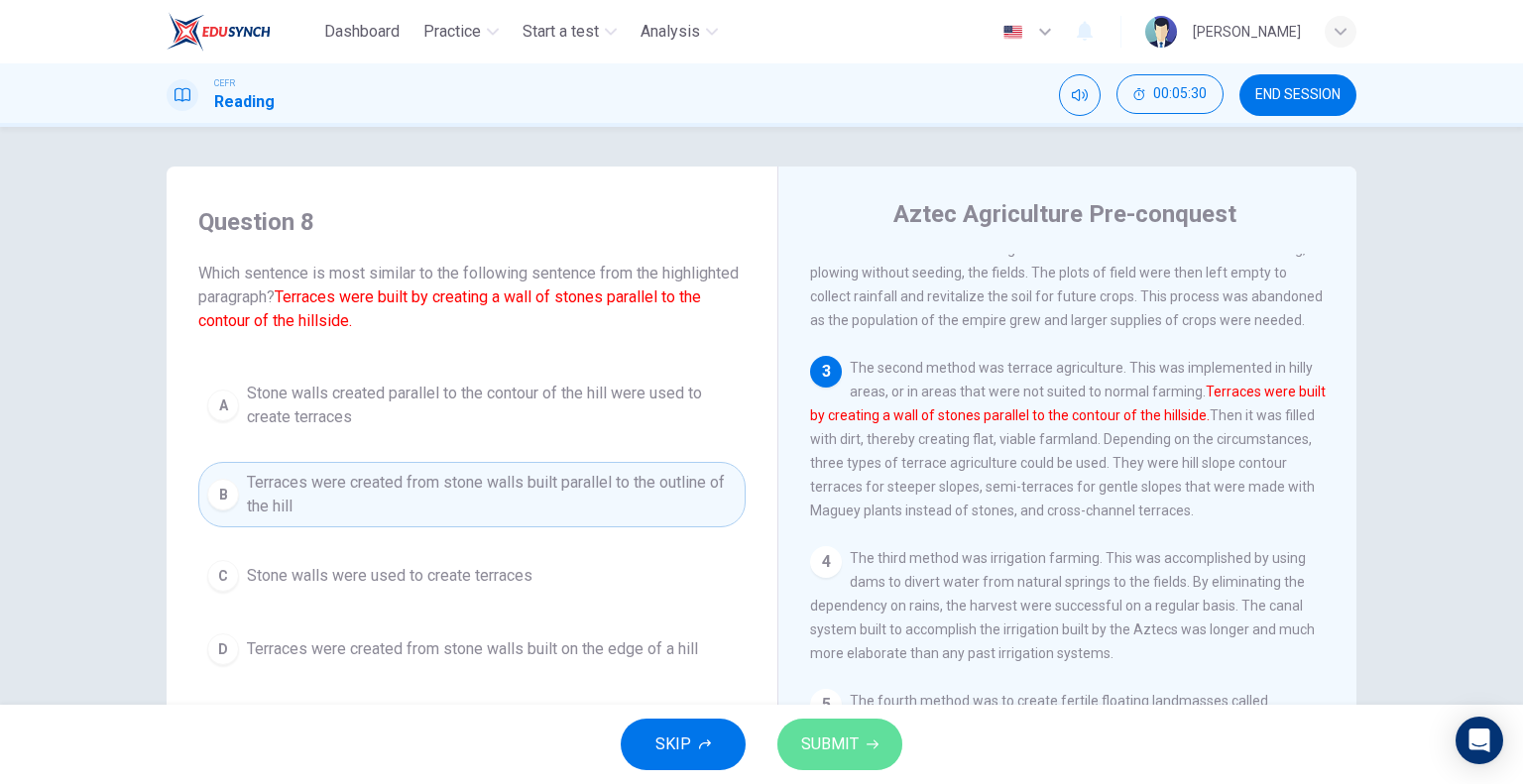 click on "SUBMIT" at bounding box center [840, 744] 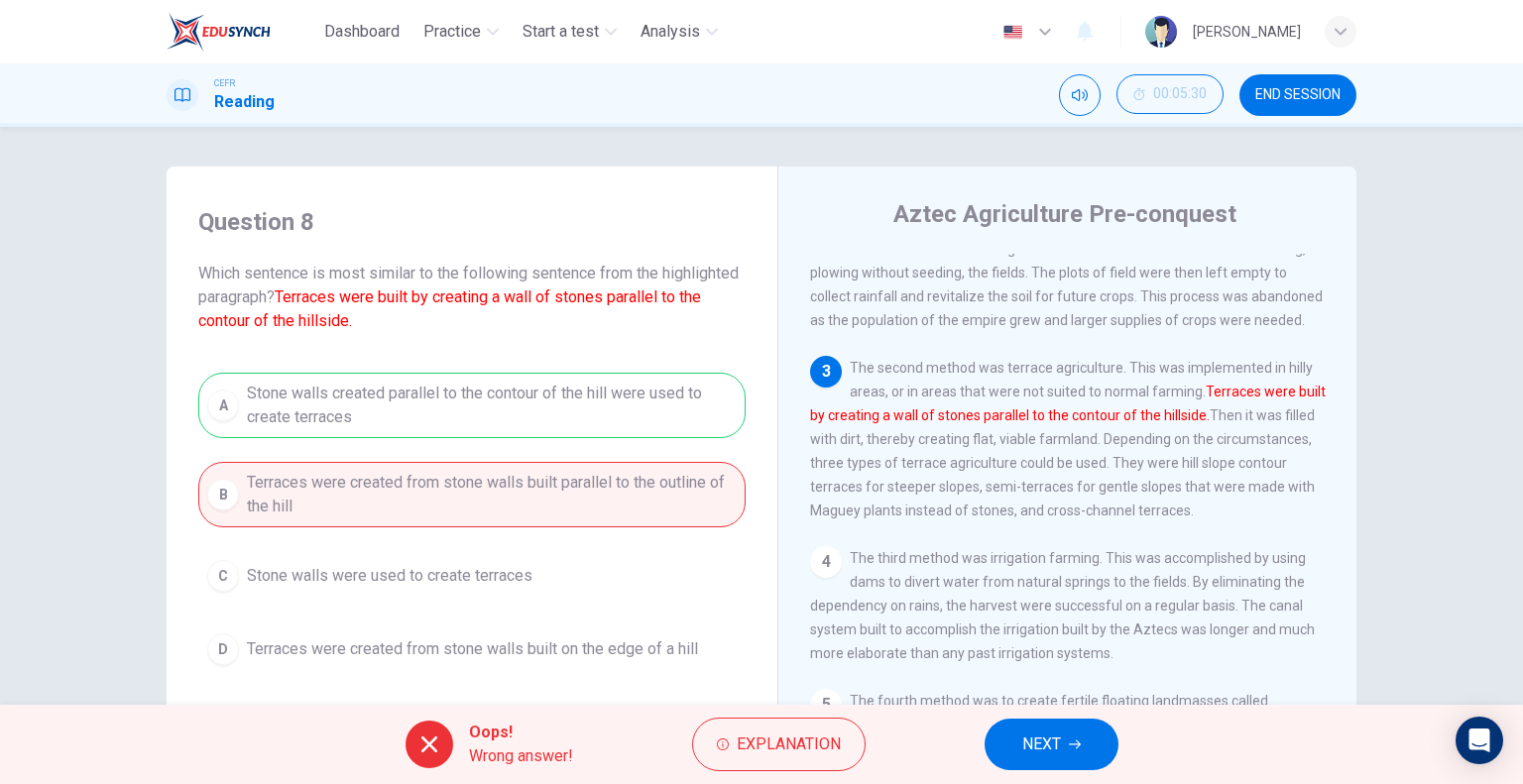 scroll, scrollTop: 230, scrollLeft: 0, axis: vertical 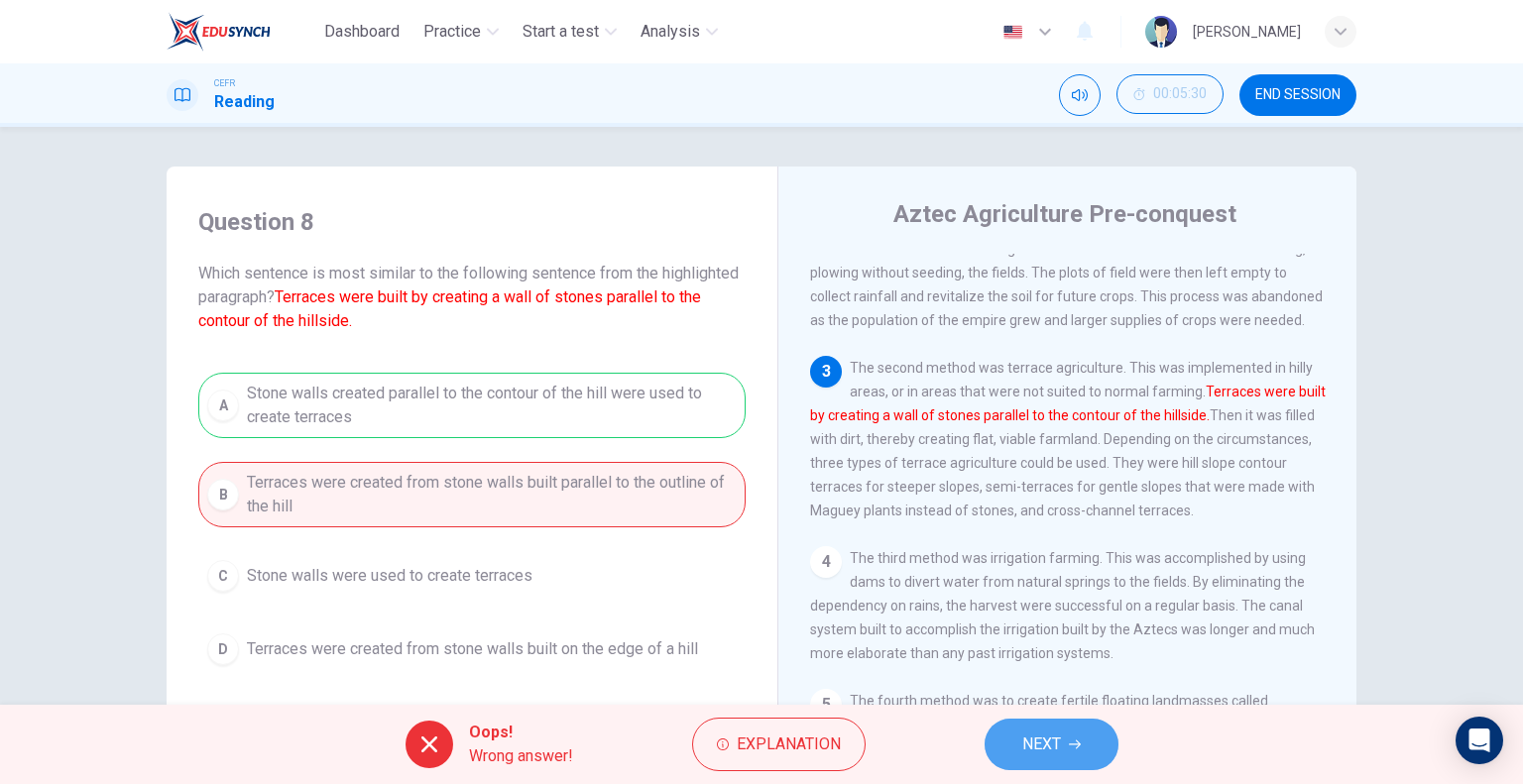 click on "NEXT" at bounding box center [1041, 744] 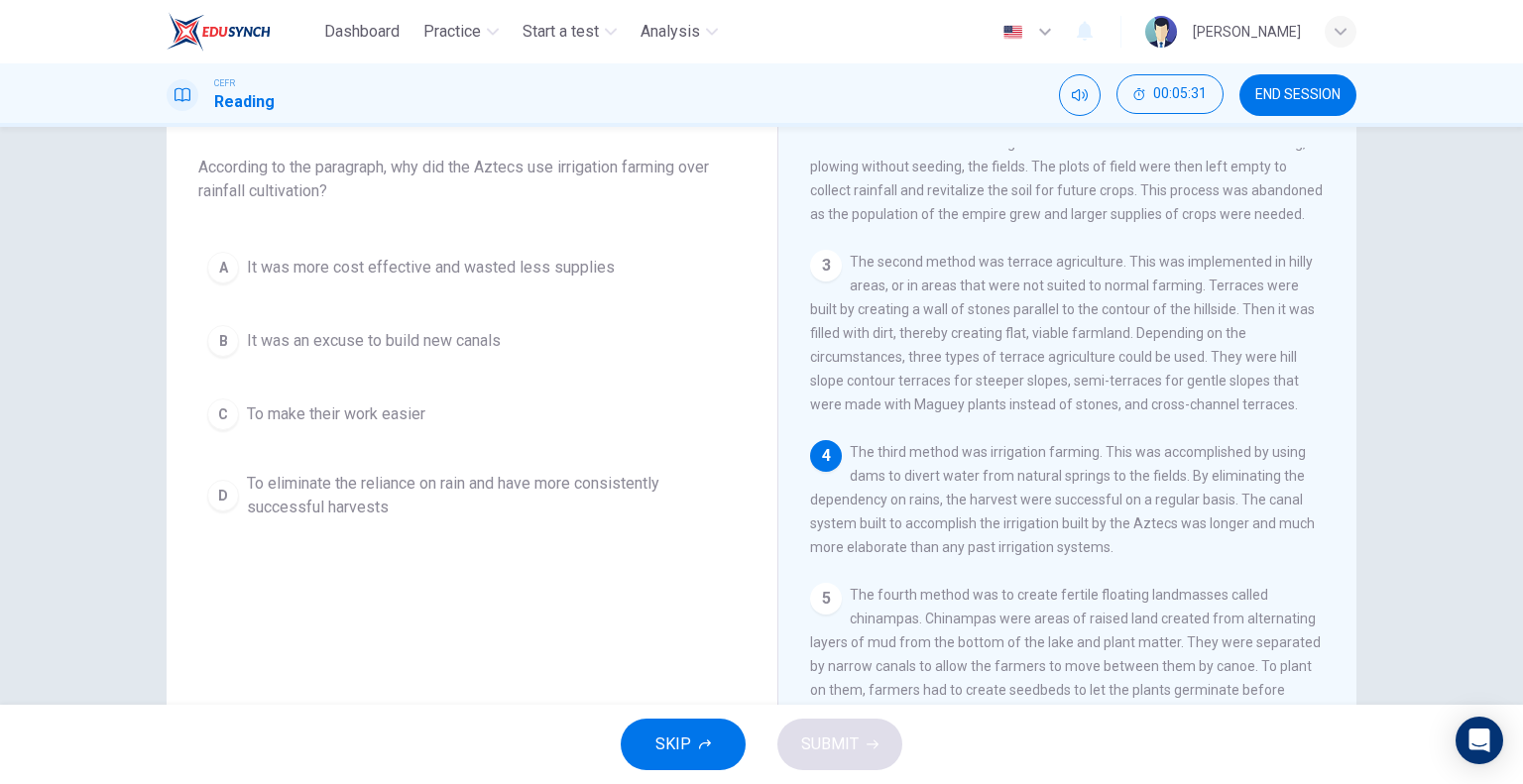 scroll, scrollTop: 107, scrollLeft: 0, axis: vertical 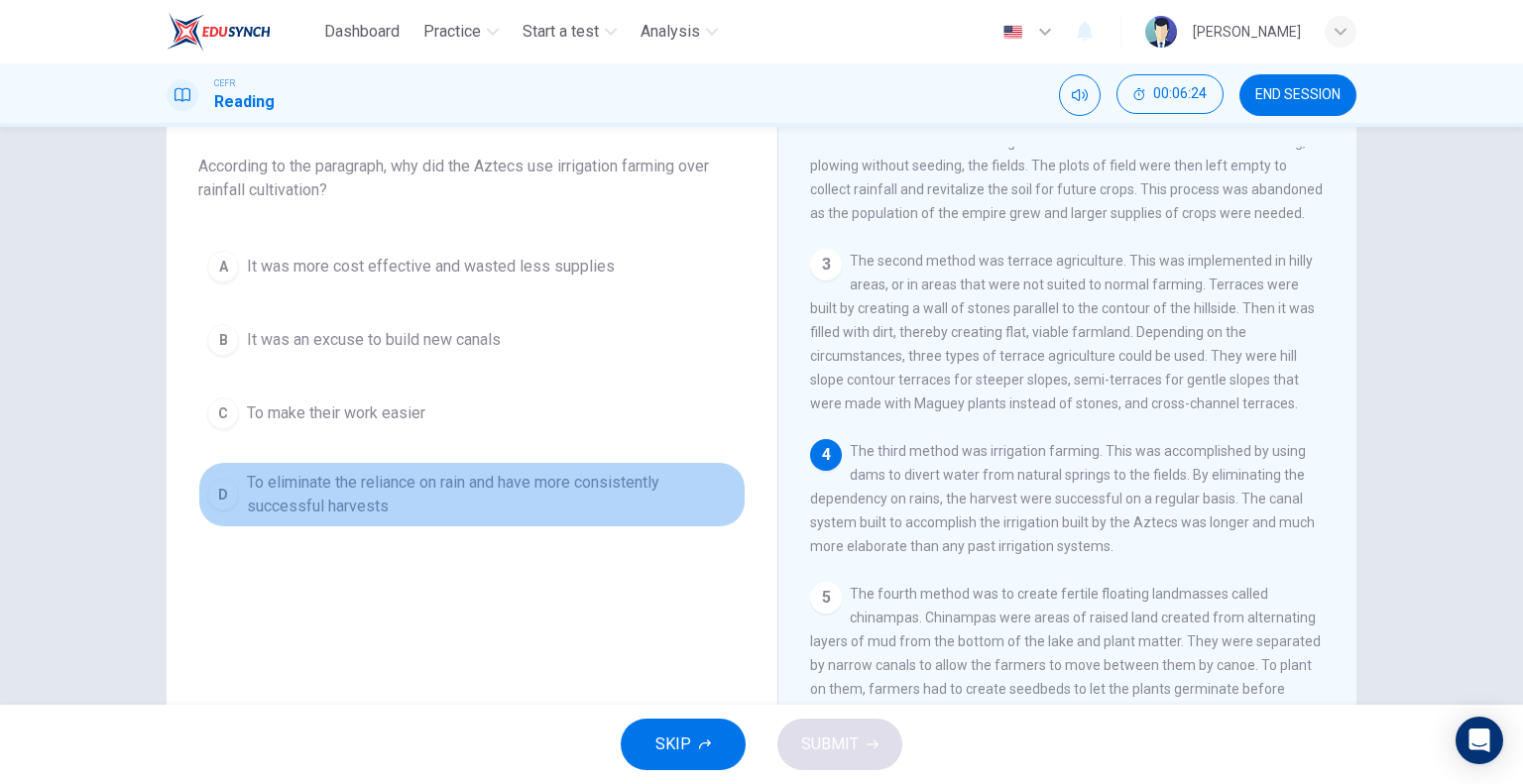 click on "To eliminate the reliance on rain and have more consistently successful harvests" at bounding box center [492, 495] 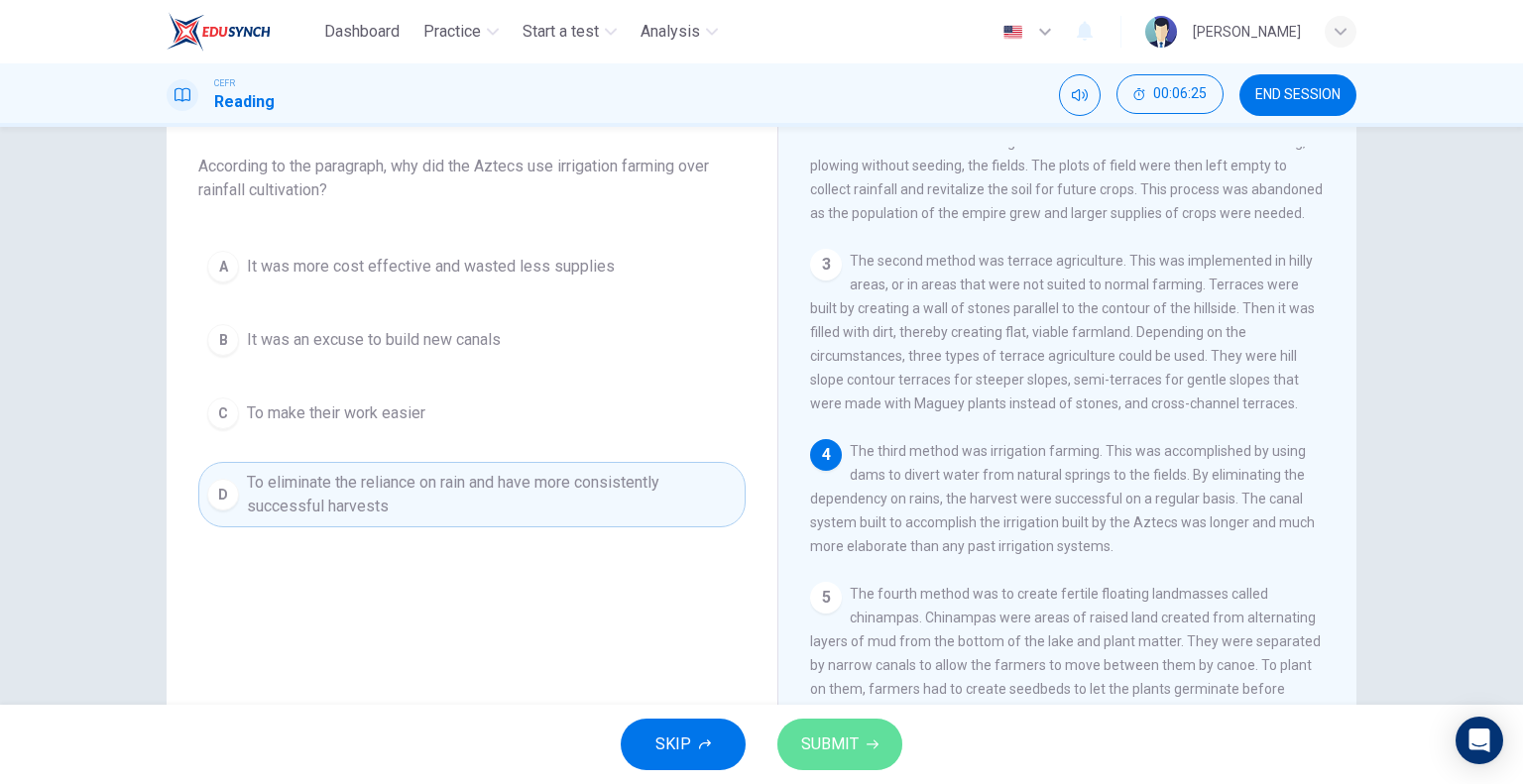 click on "SUBMIT" at bounding box center (830, 744) 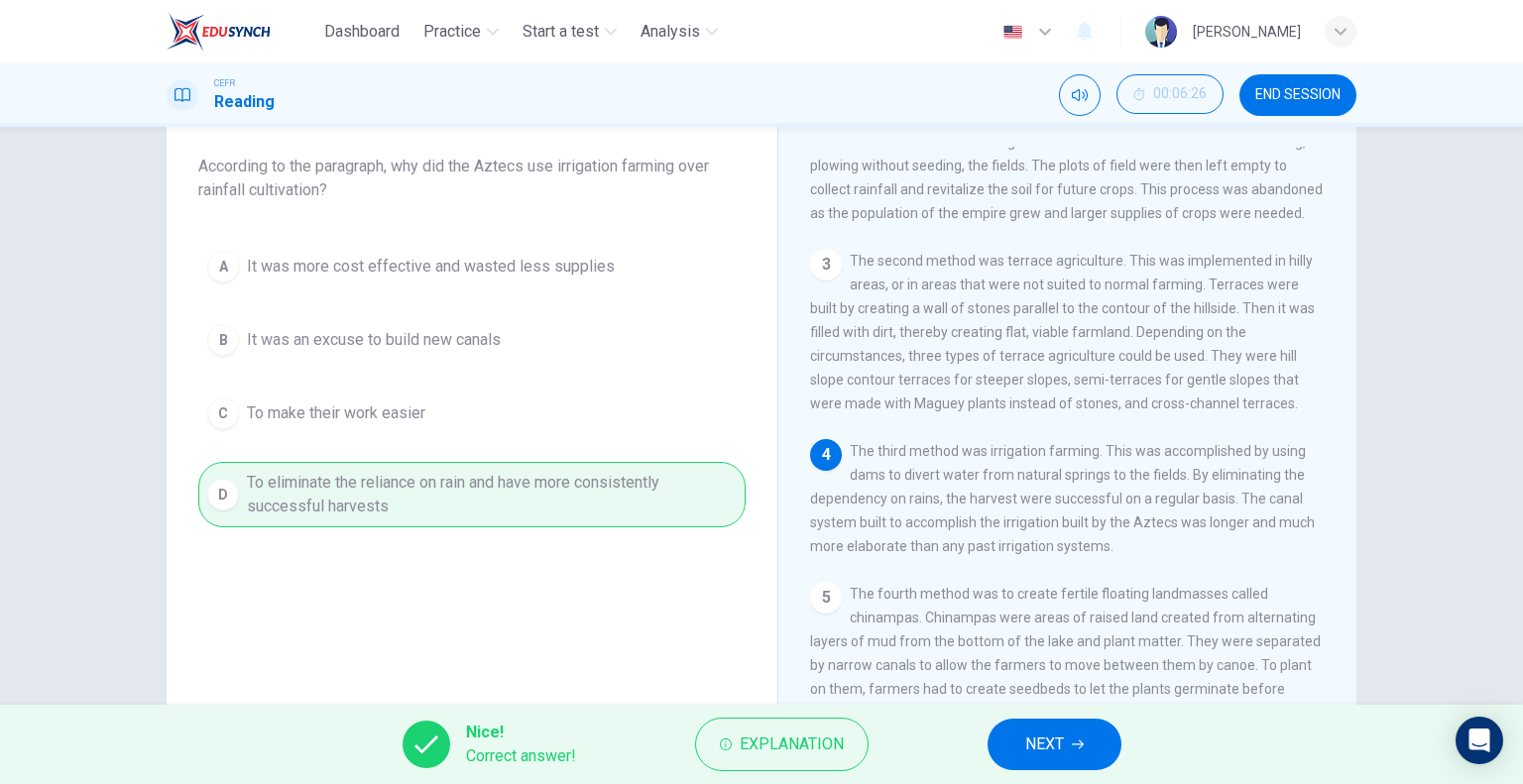click on "NEXT" at bounding box center [1044, 744] 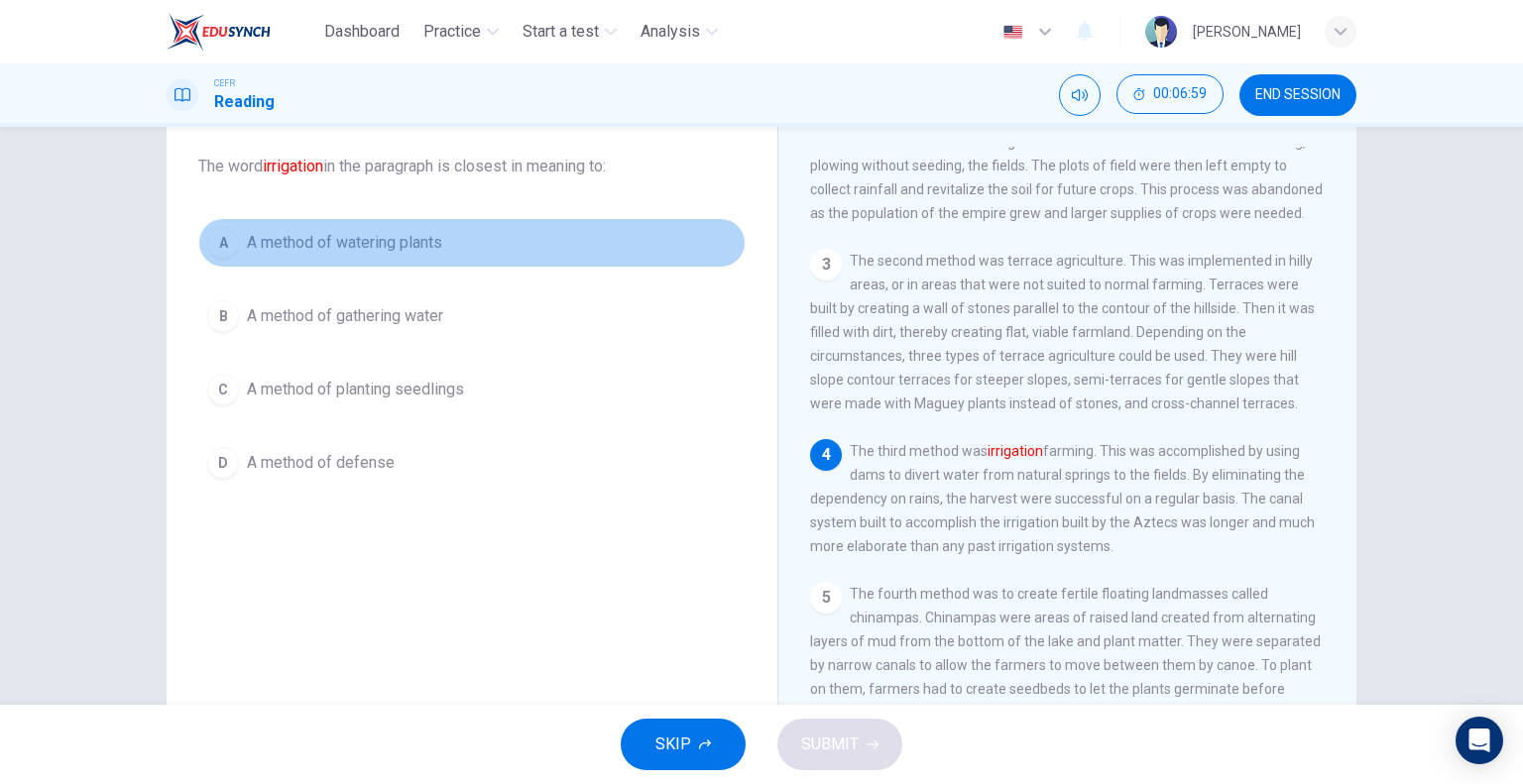 click on "A A method of watering plants" at bounding box center (472, 243) 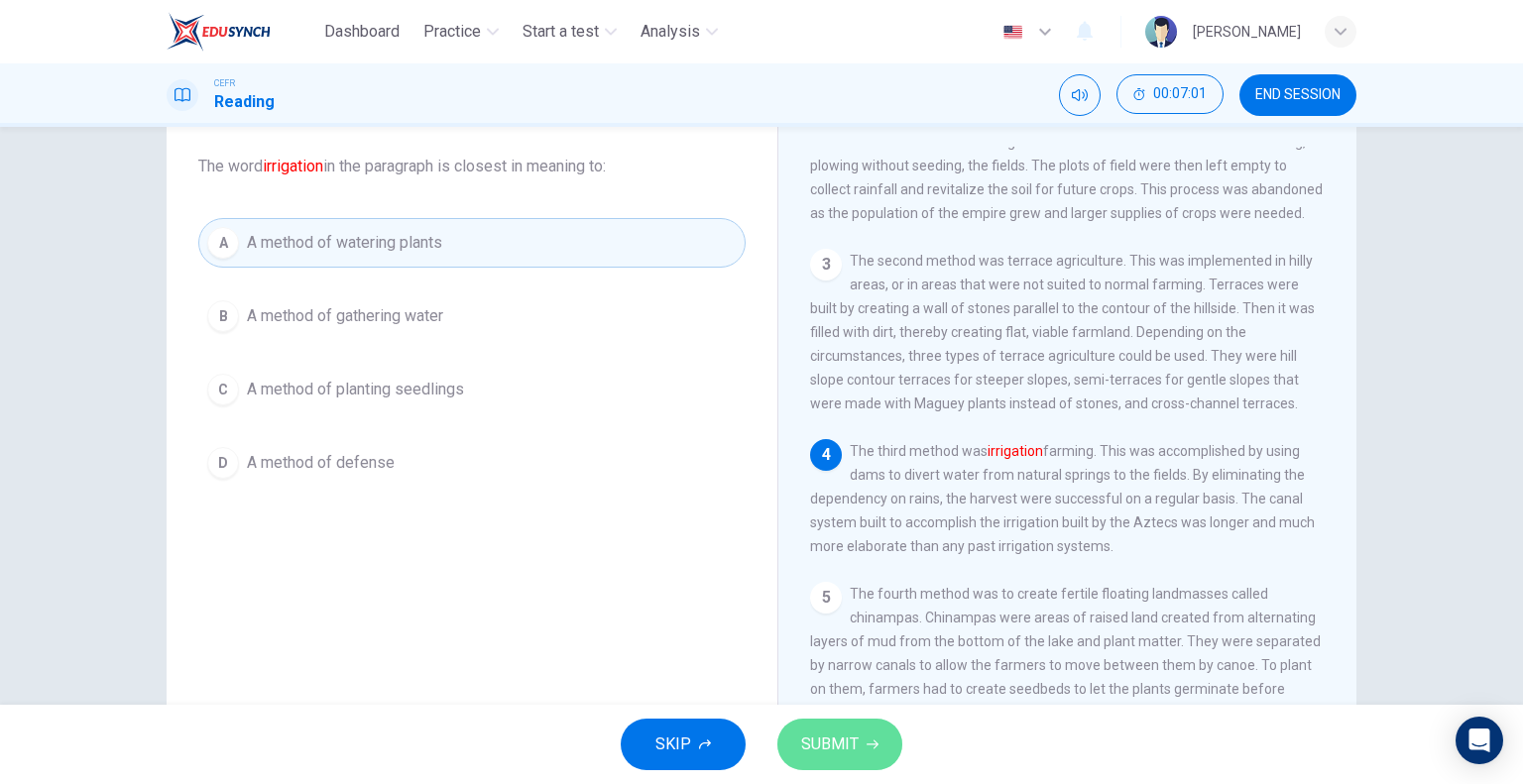 click on "SUBMIT" at bounding box center (830, 744) 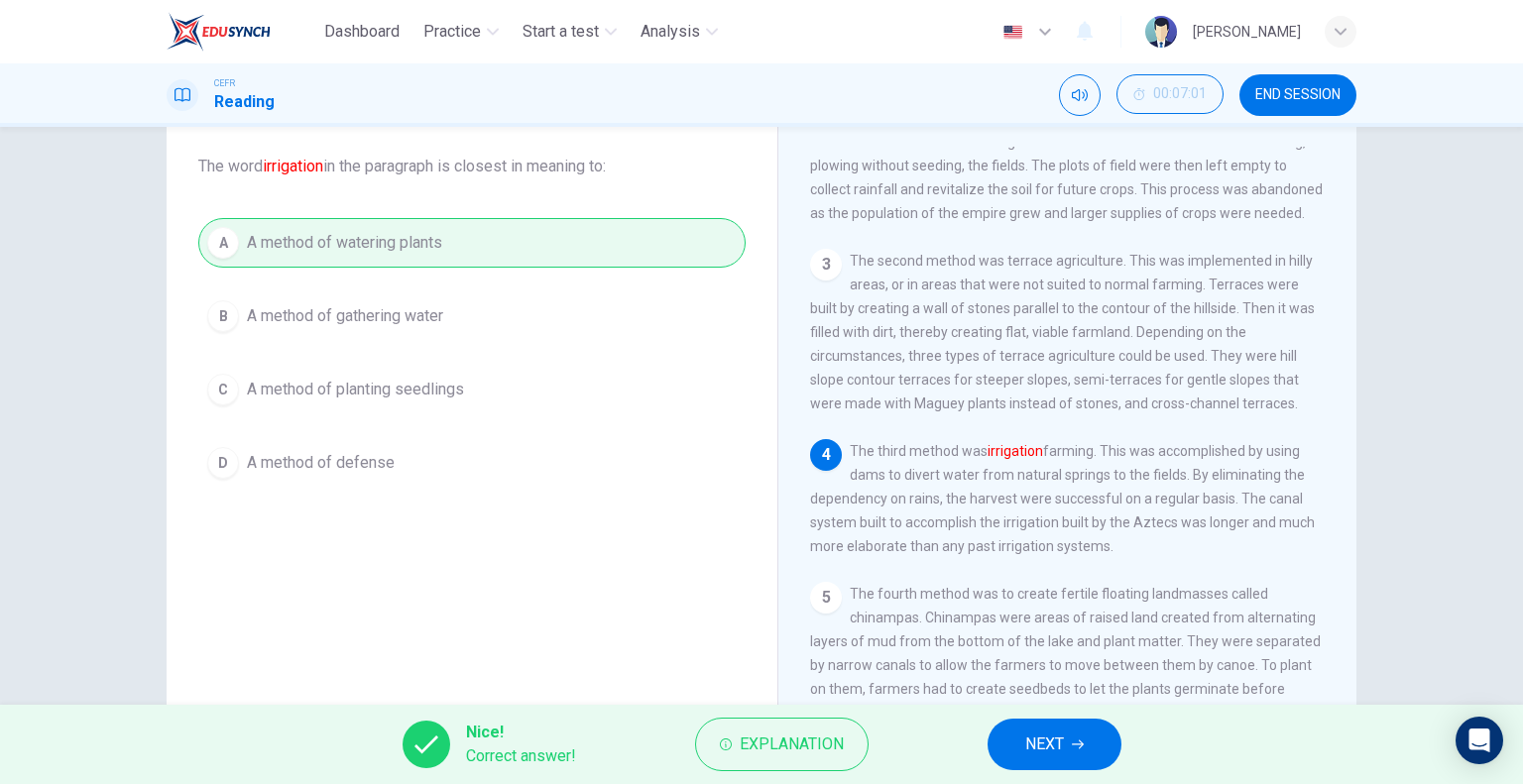 click on "NEXT" at bounding box center [1054, 744] 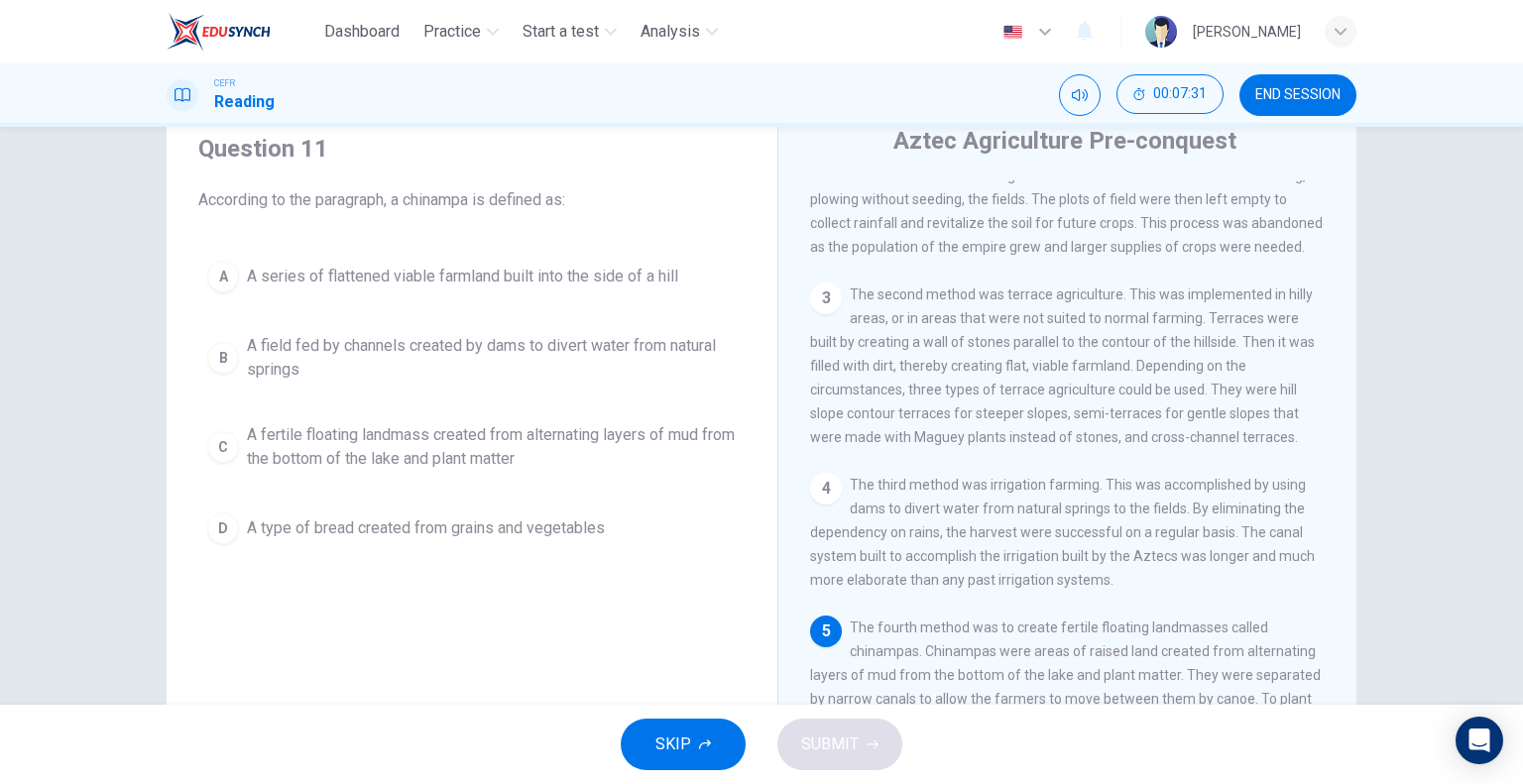 scroll, scrollTop: 74, scrollLeft: 0, axis: vertical 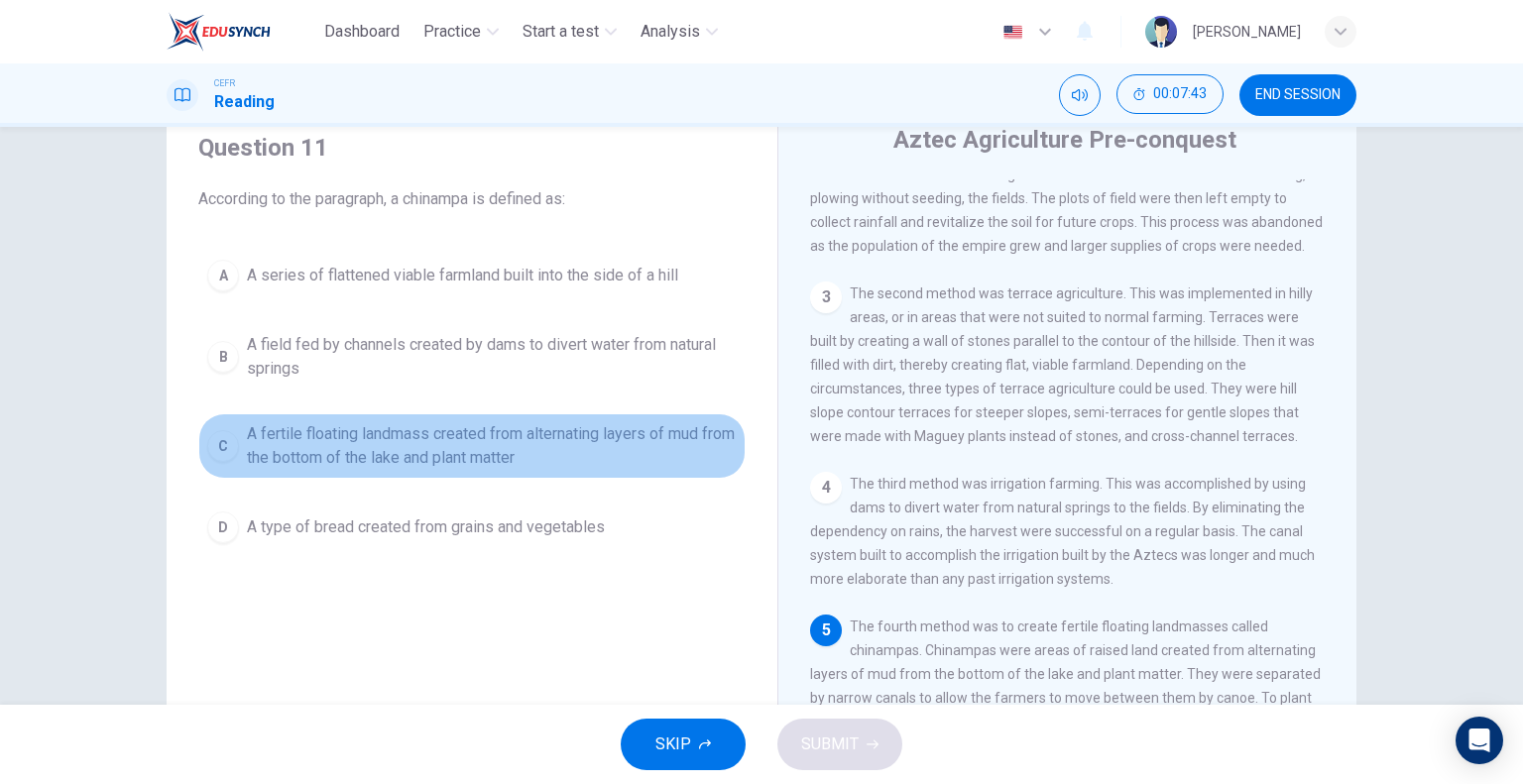 click on "A fertile floating landmass created from alternating layers of mud from the bottom of the lake and plant matter" at bounding box center [492, 446] 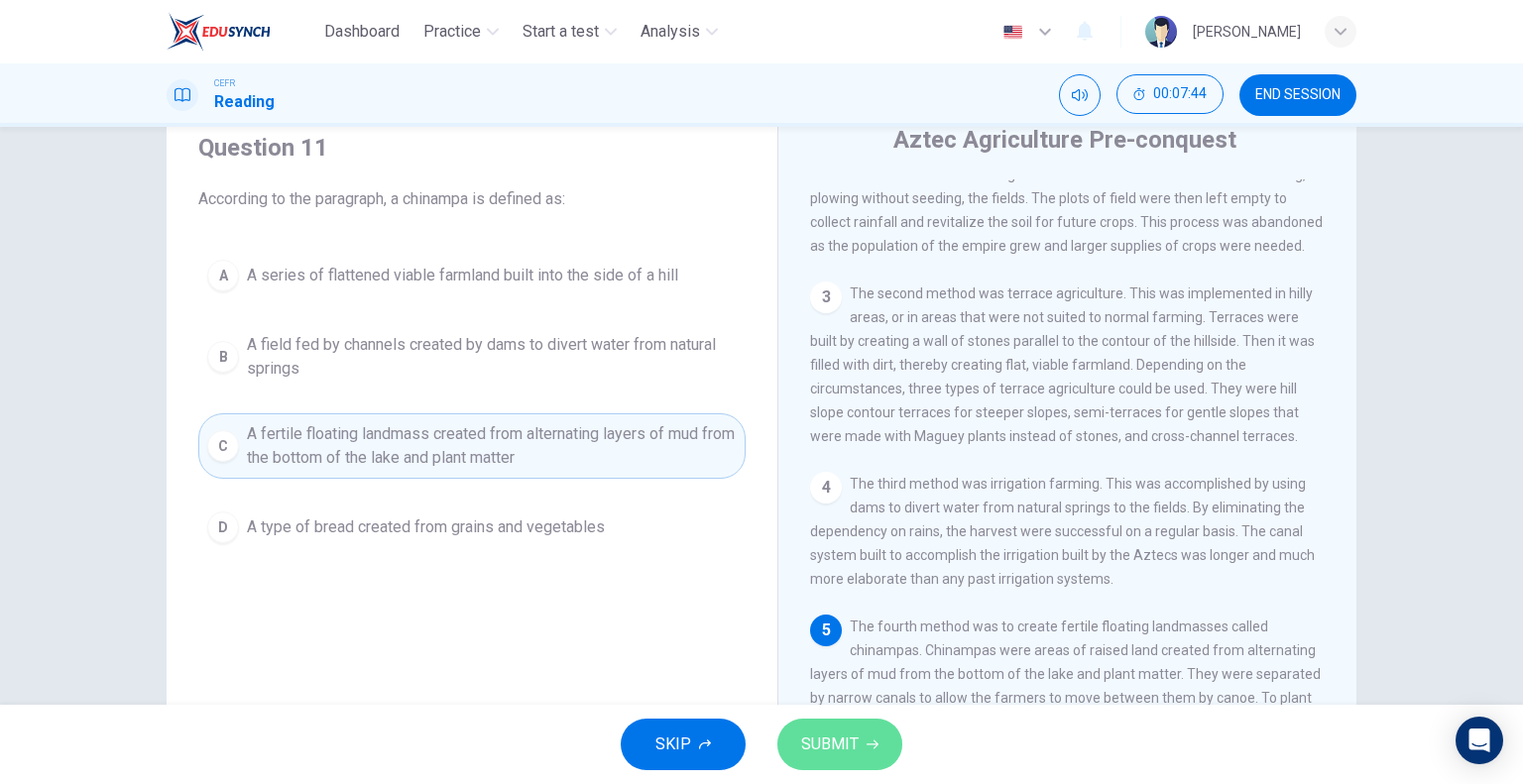 click on "SUBMIT" at bounding box center [830, 744] 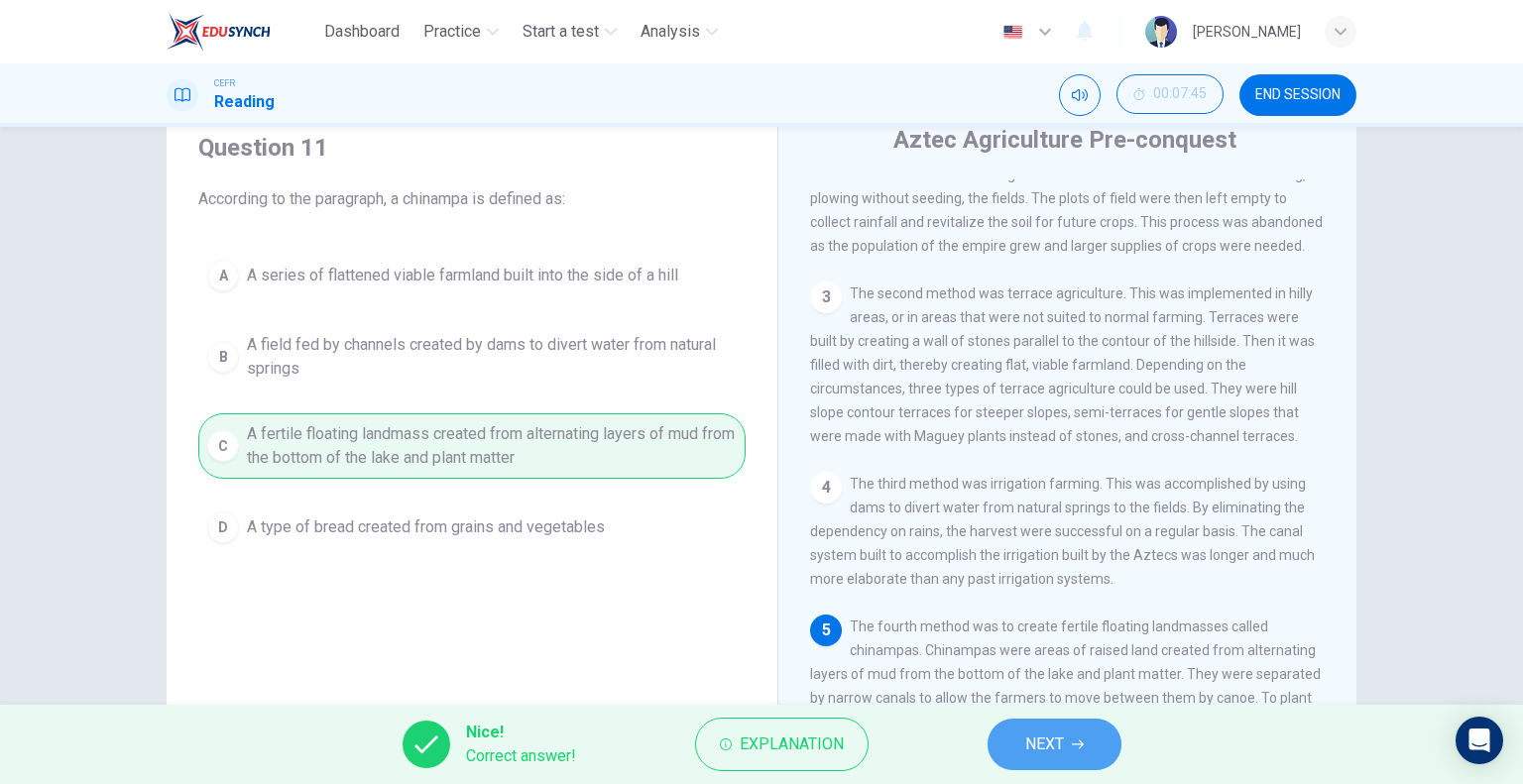 click on "NEXT" at bounding box center (1044, 744) 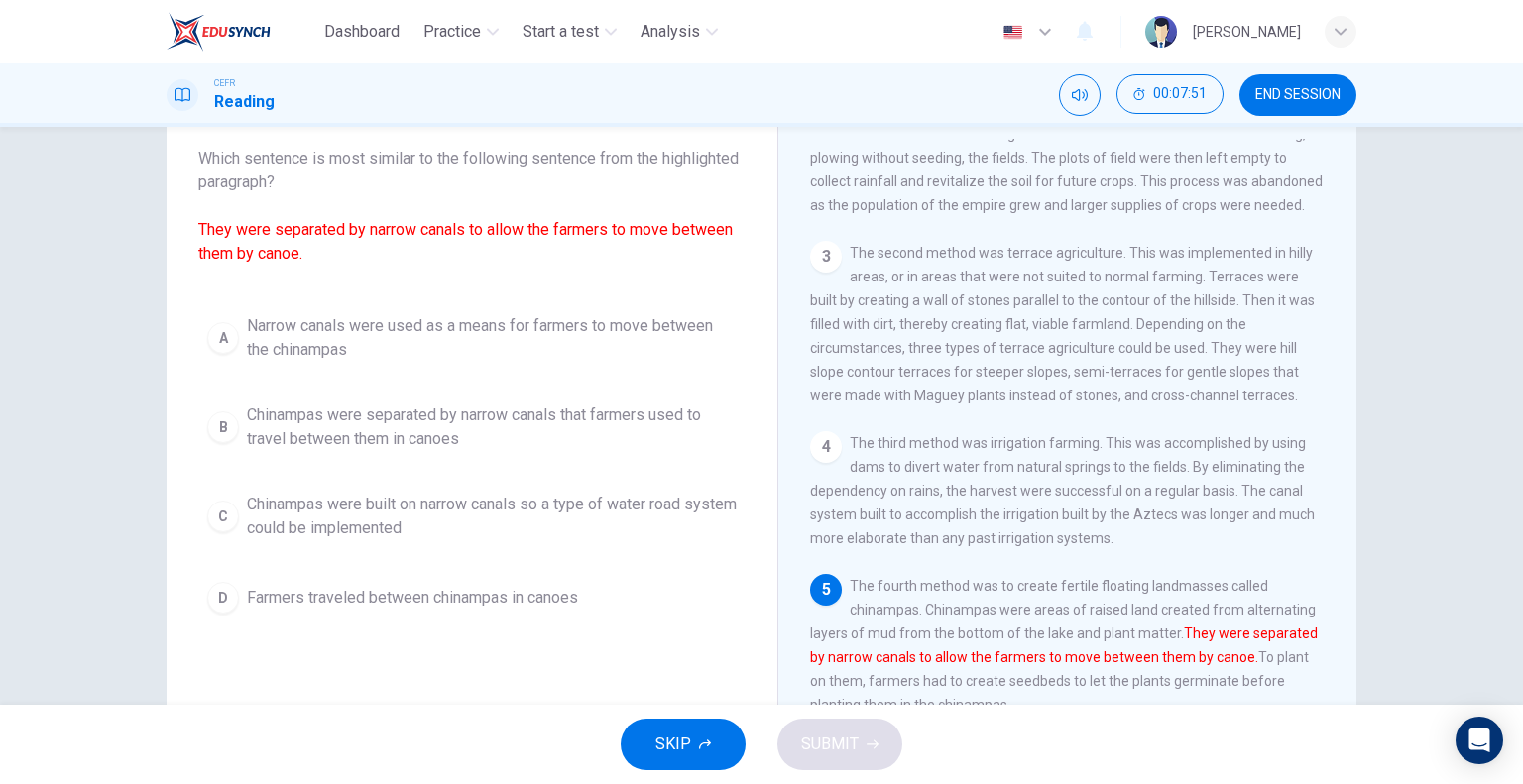 scroll, scrollTop: 118, scrollLeft: 0, axis: vertical 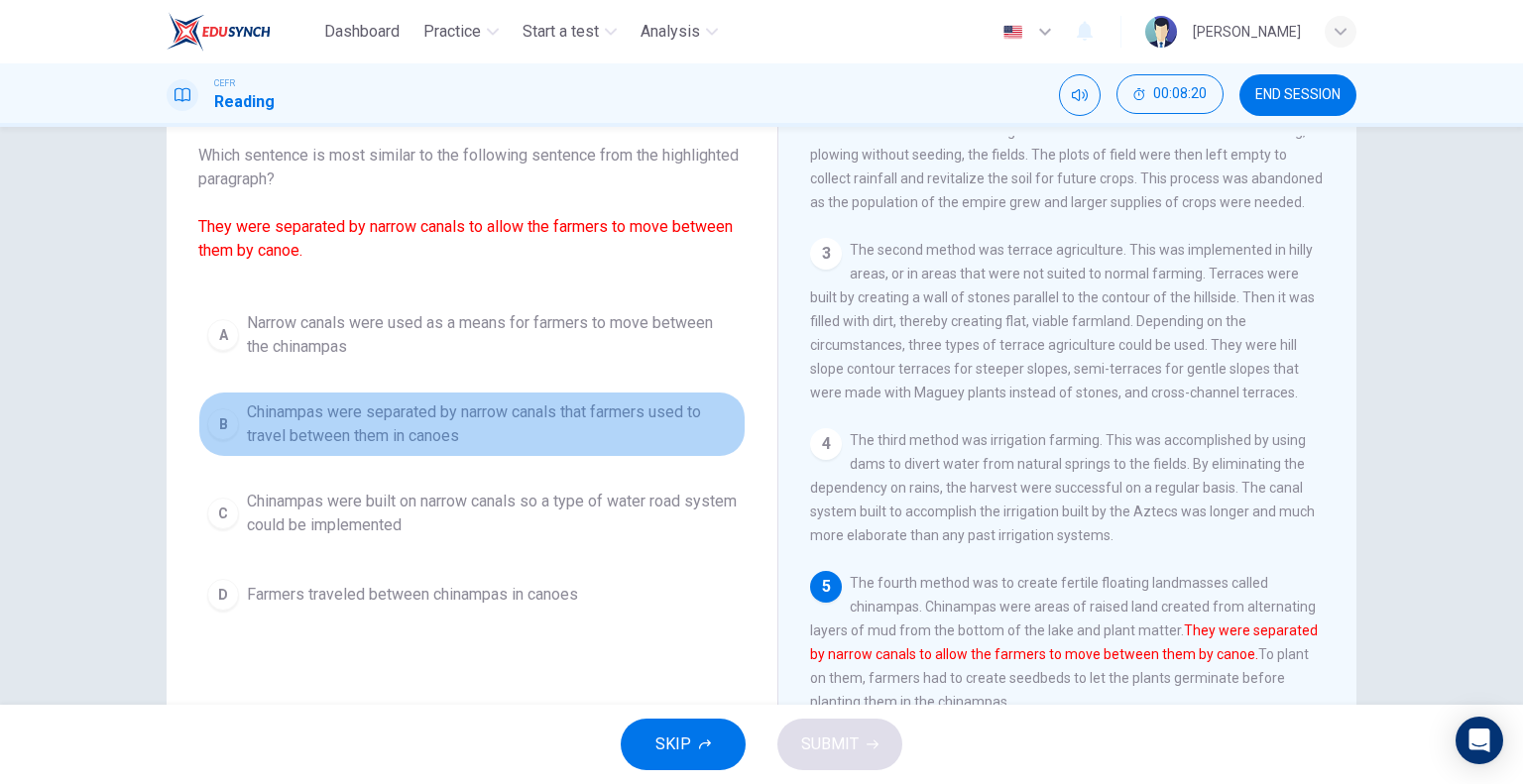 click on "Chinampas were separated by narrow canals that farmers used to travel between them in canoes" at bounding box center [492, 424] 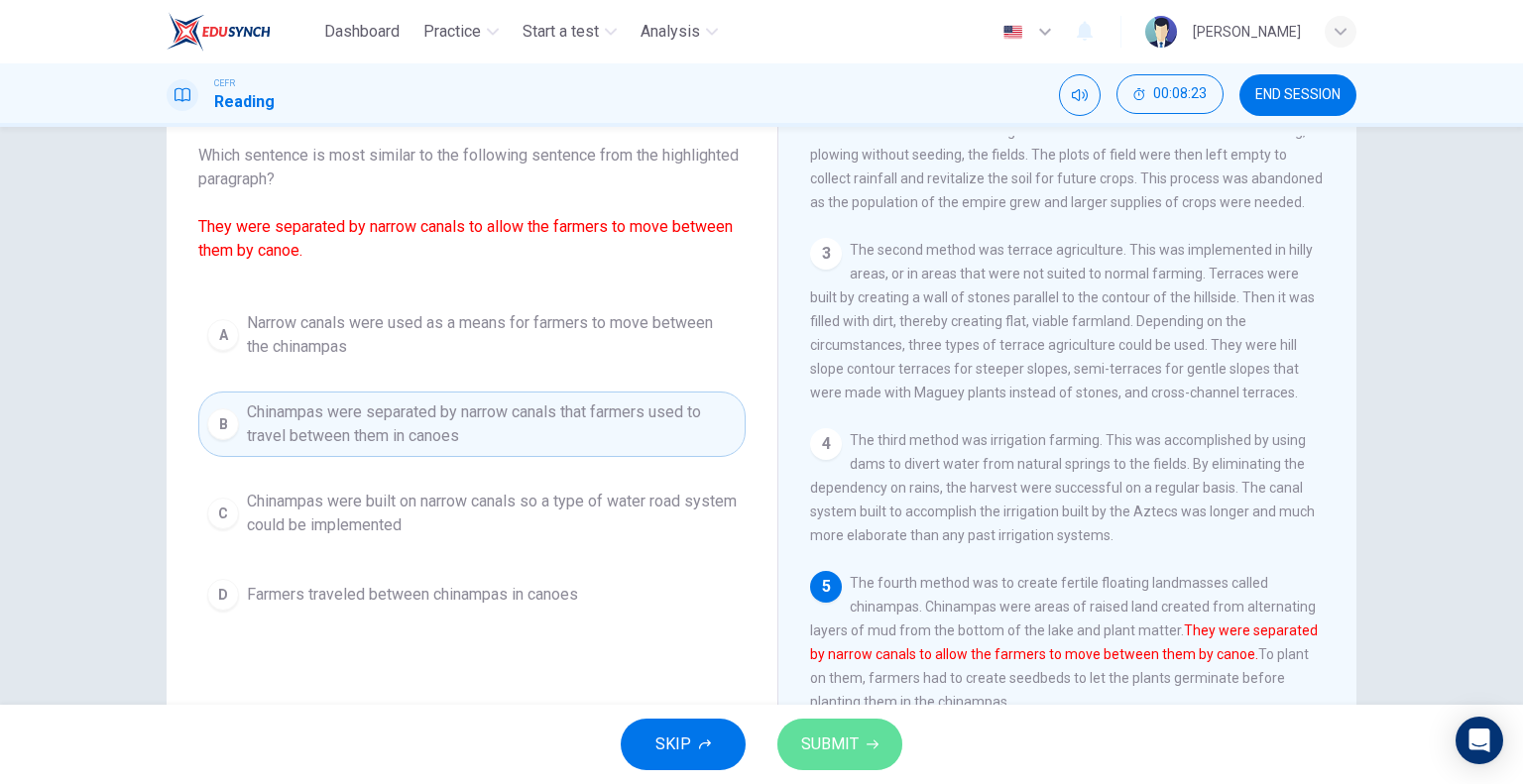 click on "SUBMIT" at bounding box center (830, 744) 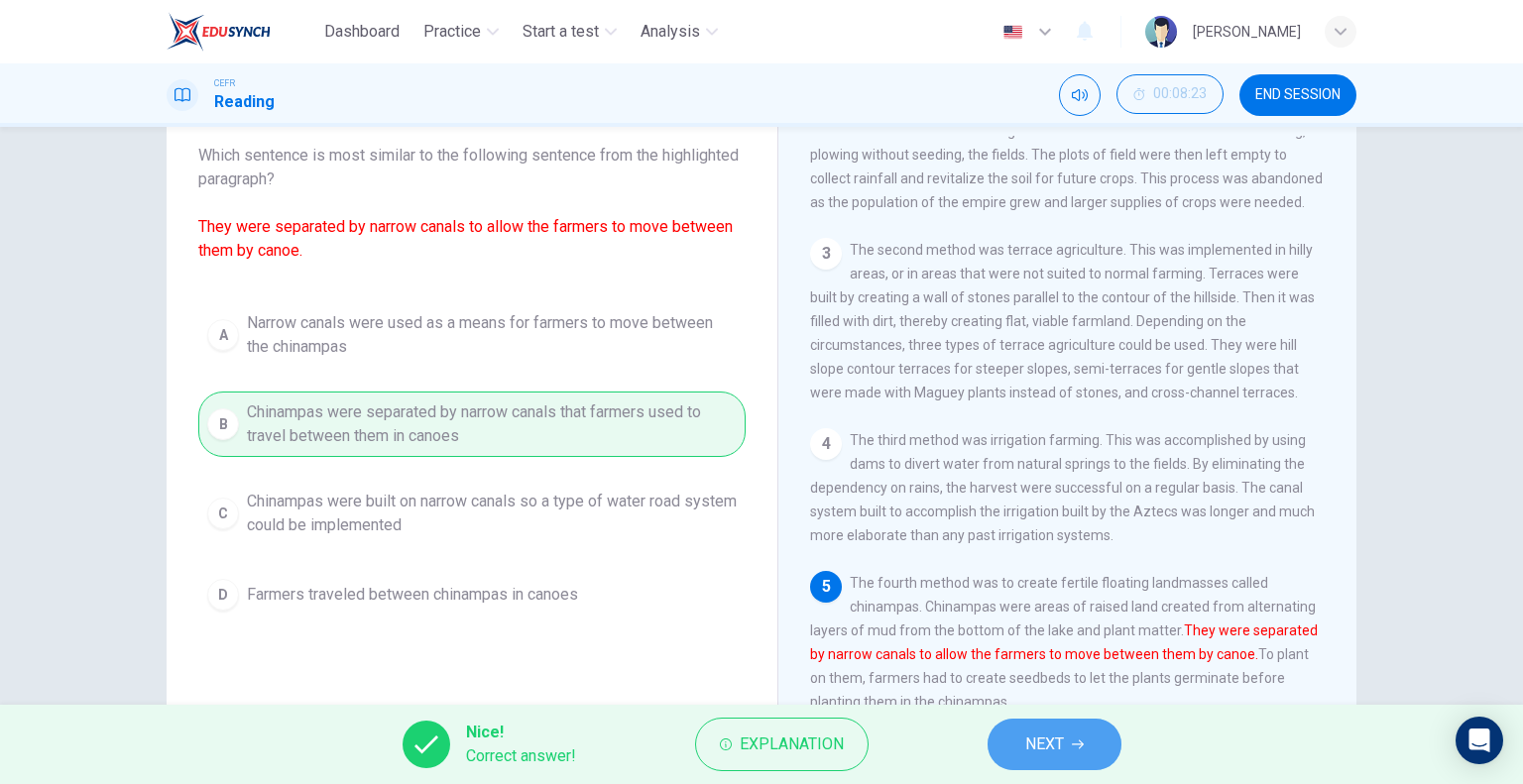 click on "NEXT" at bounding box center [1054, 744] 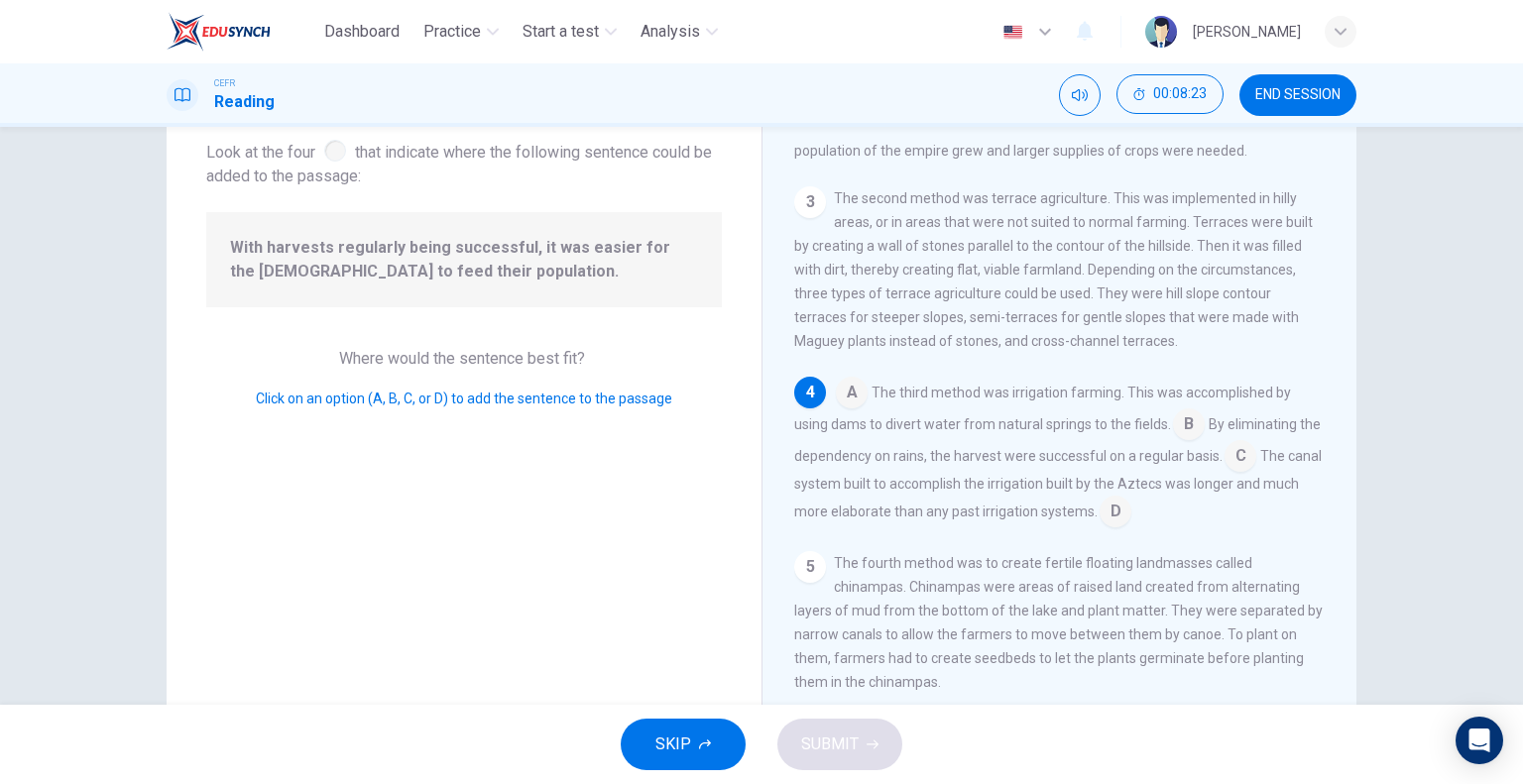 scroll, scrollTop: 265, scrollLeft: 0, axis: vertical 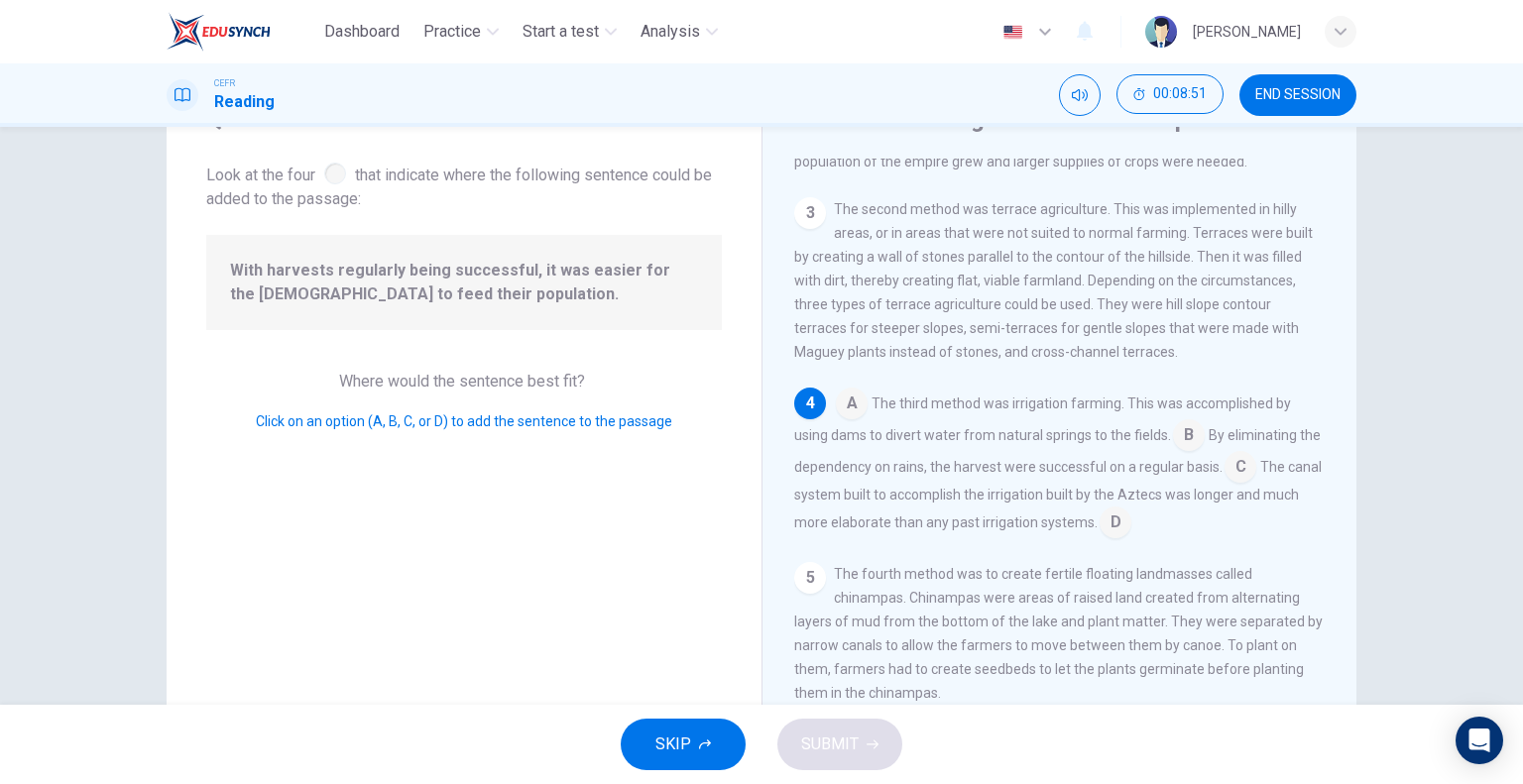 click at bounding box center (1115, 524) 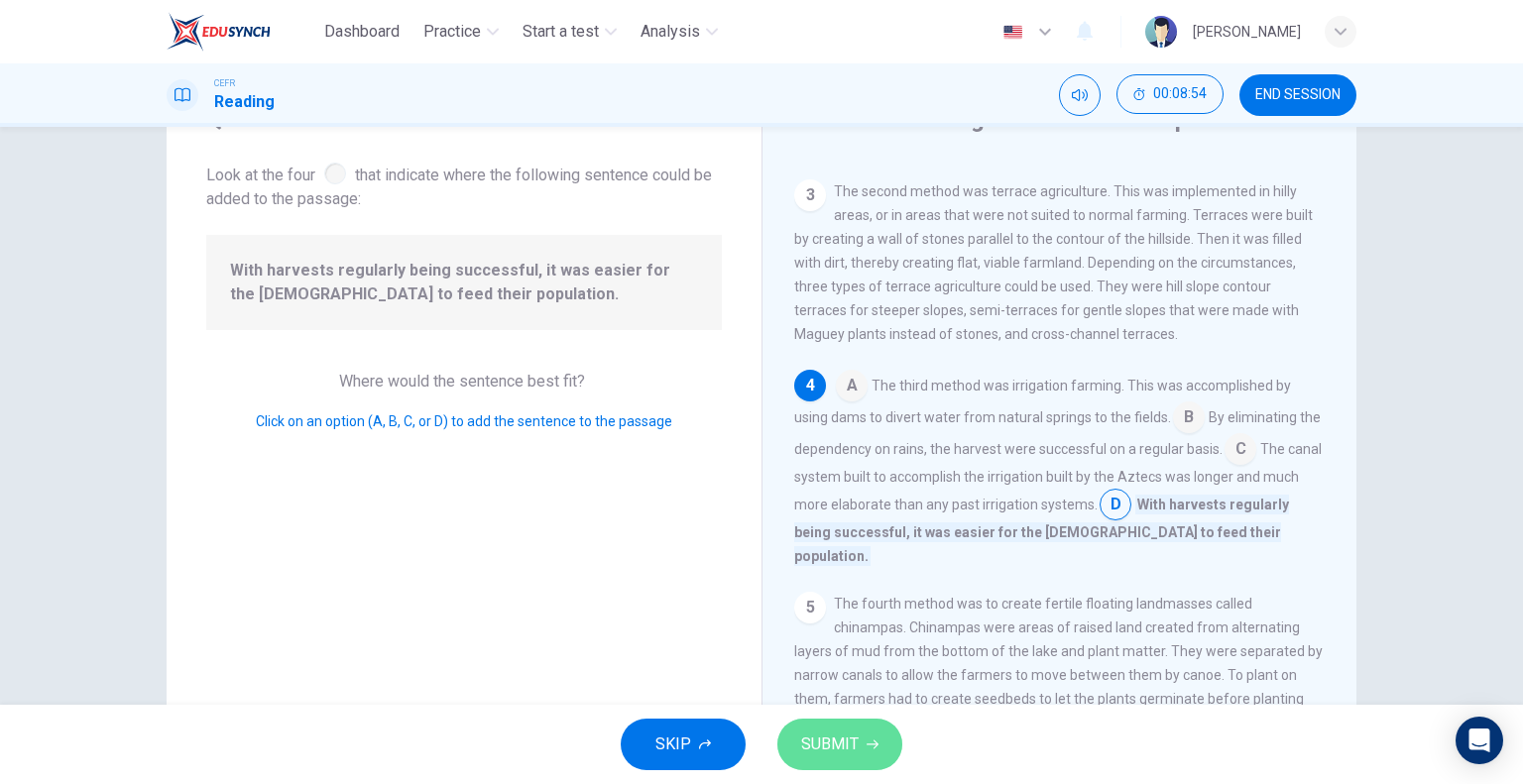 click on "SUBMIT" at bounding box center (840, 744) 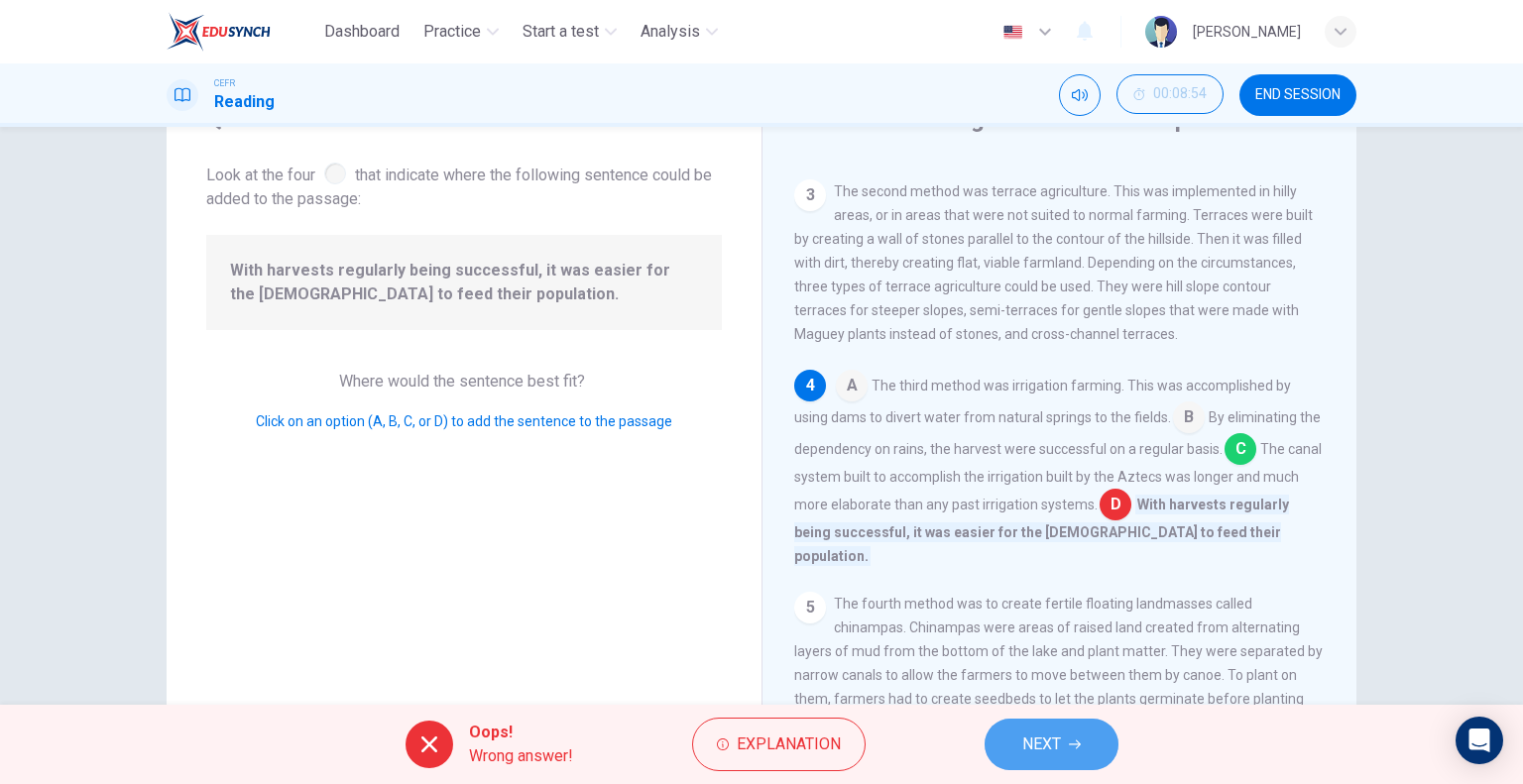 click on "NEXT" at bounding box center [1051, 744] 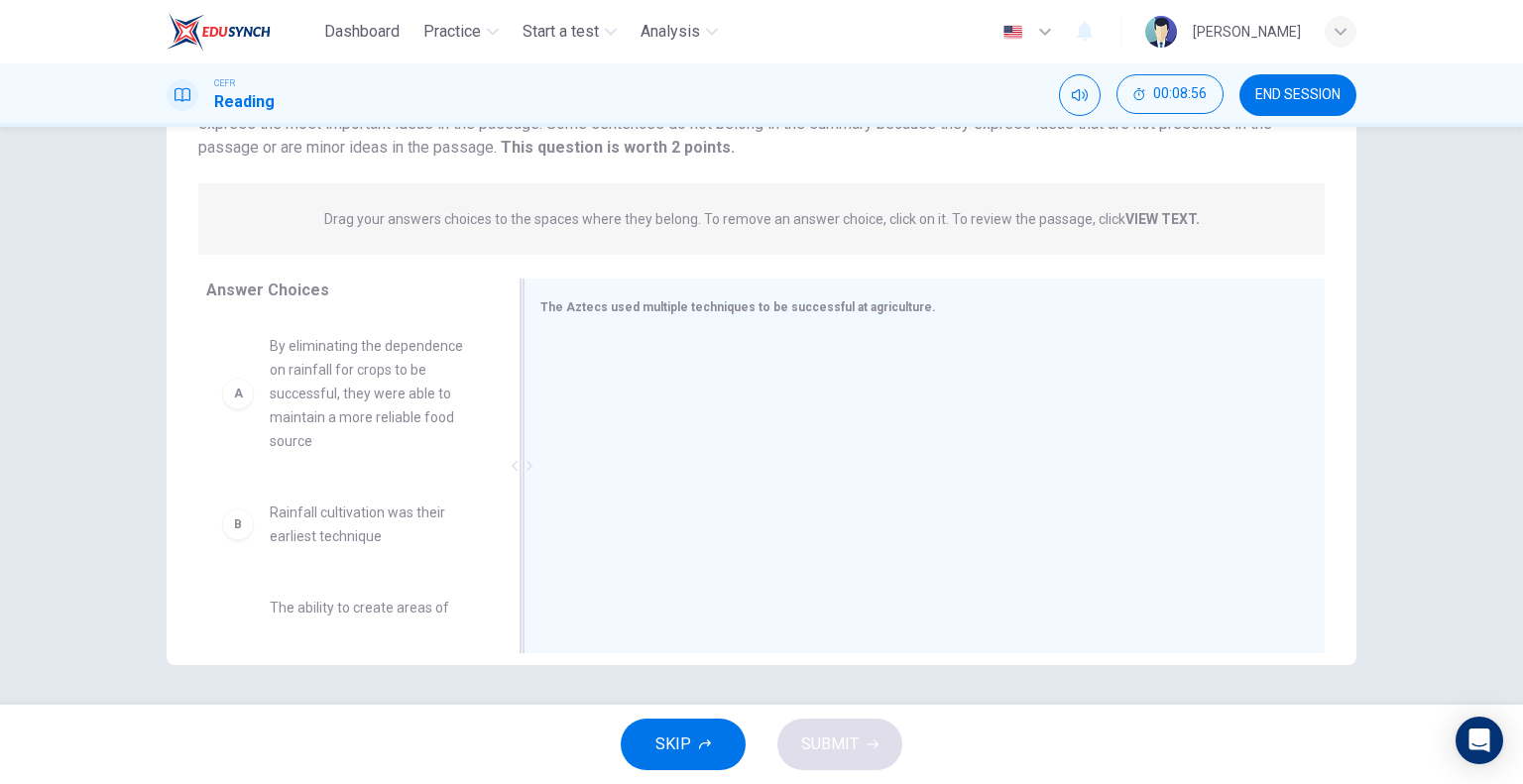 scroll, scrollTop: 118, scrollLeft: 0, axis: vertical 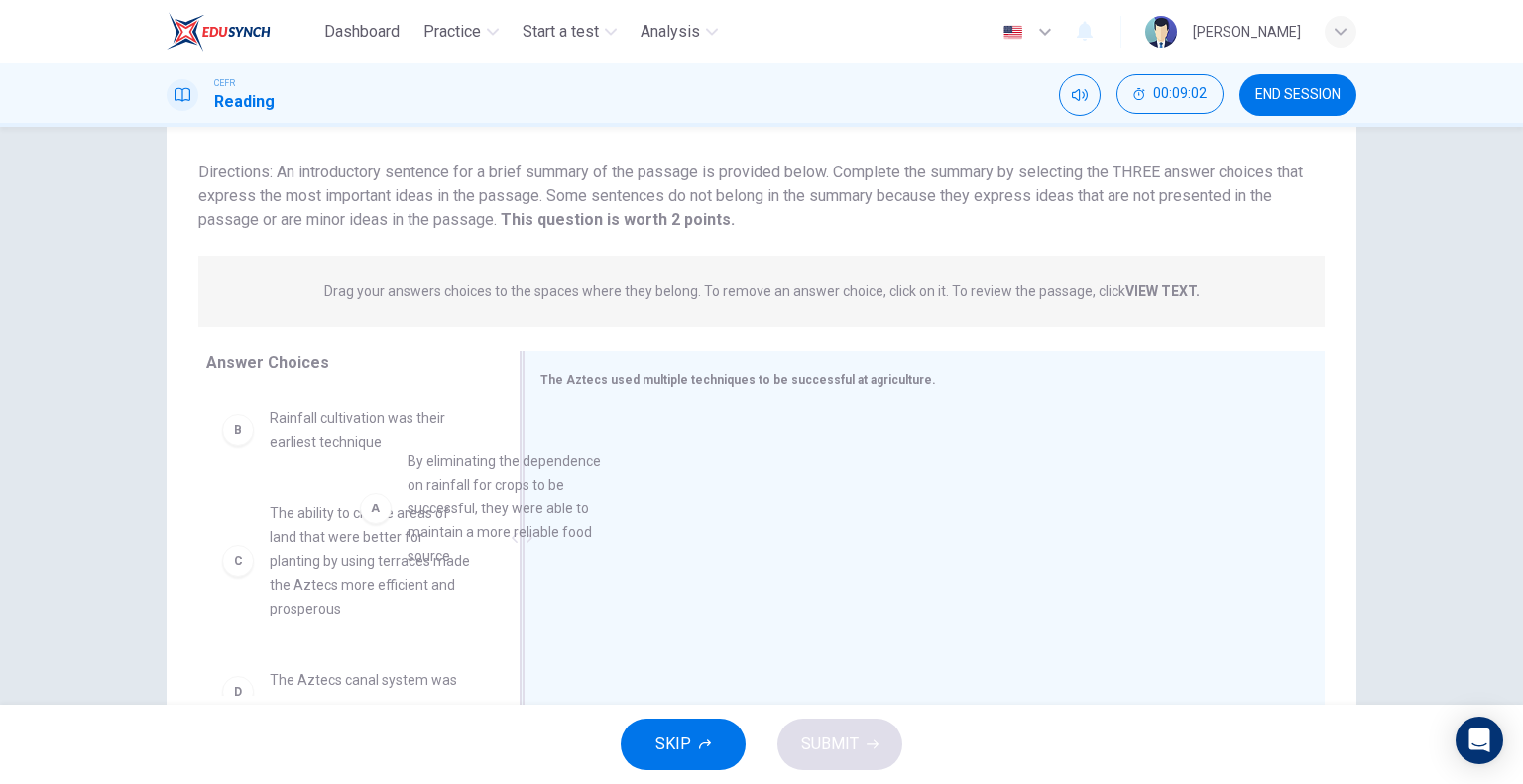 drag, startPoint x: 435, startPoint y: 464, endPoint x: 631, endPoint y: 461, distance: 196.02296 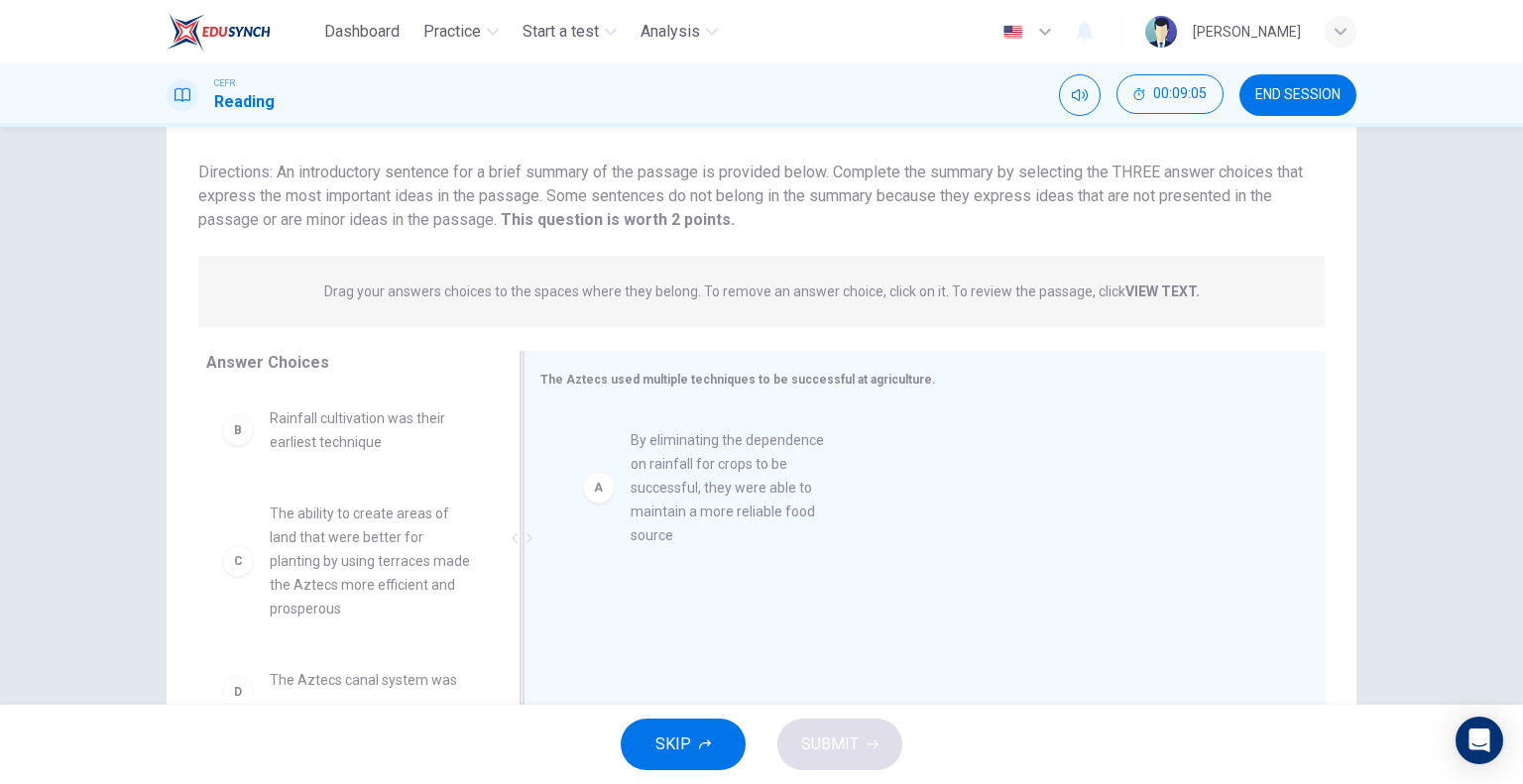 drag, startPoint x: 358, startPoint y: 447, endPoint x: 765, endPoint y: 474, distance: 407.8946 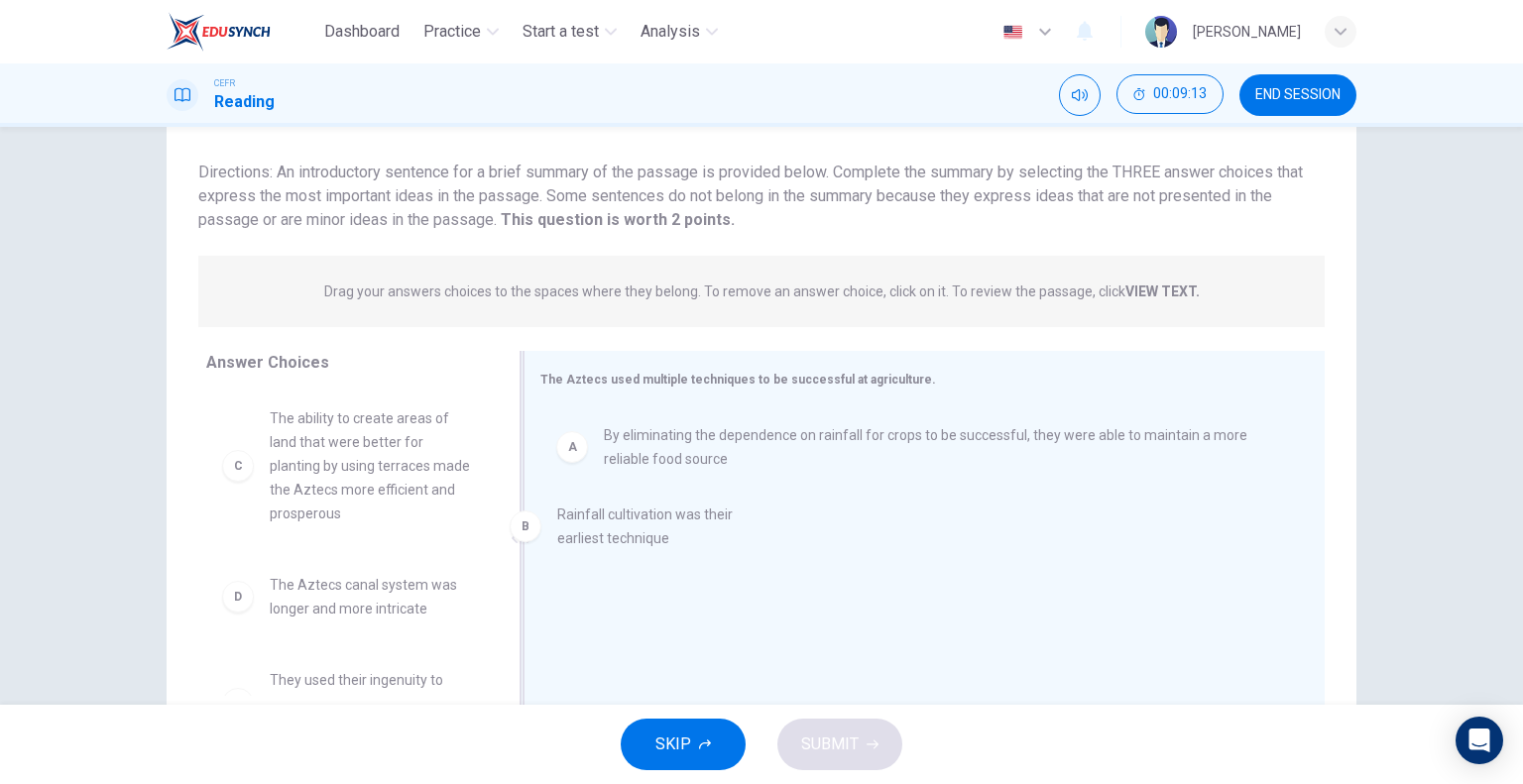 drag, startPoint x: 430, startPoint y: 440, endPoint x: 776, endPoint y: 544, distance: 361.292 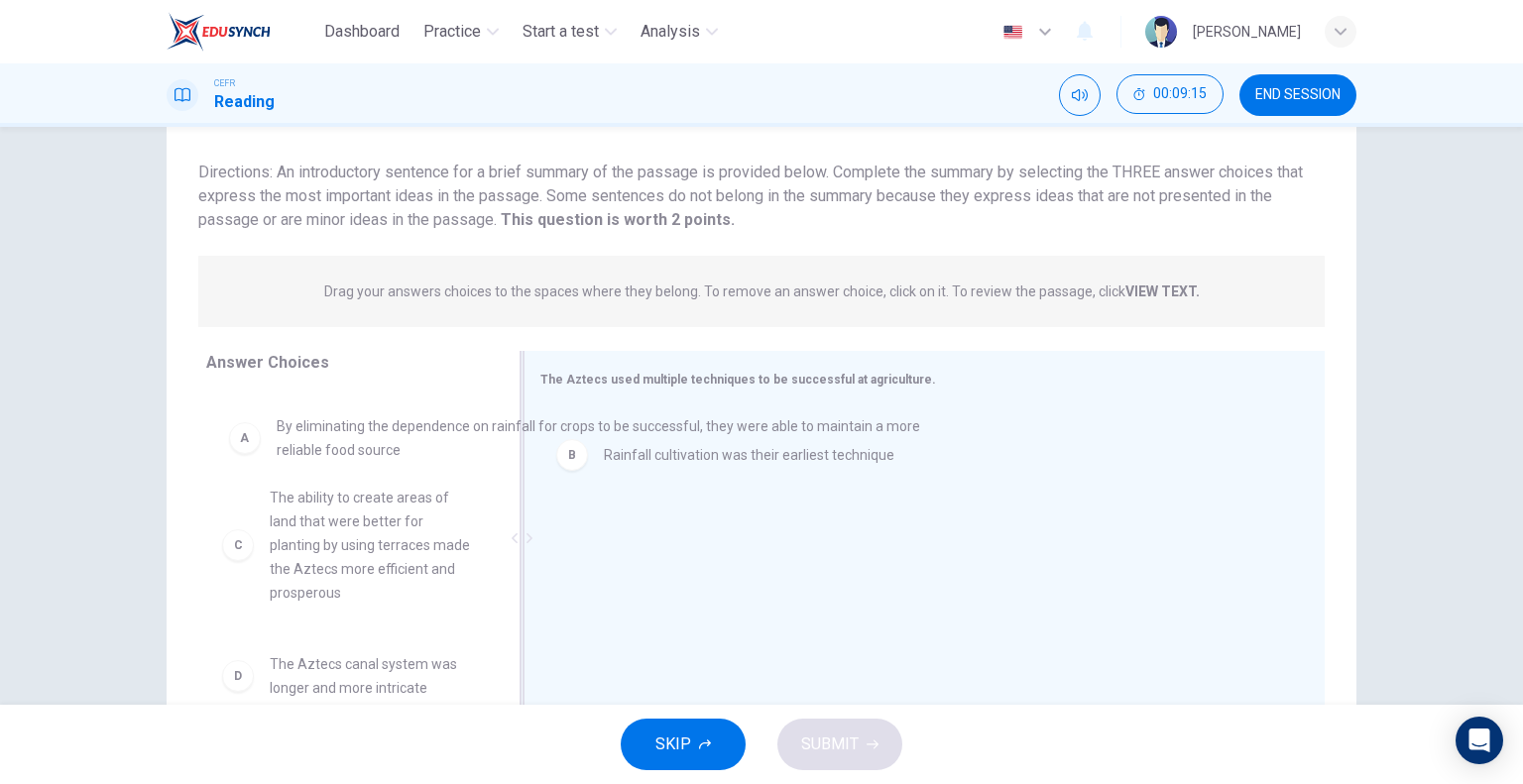 drag, startPoint x: 722, startPoint y: 447, endPoint x: 357, endPoint y: 443, distance: 365.02192 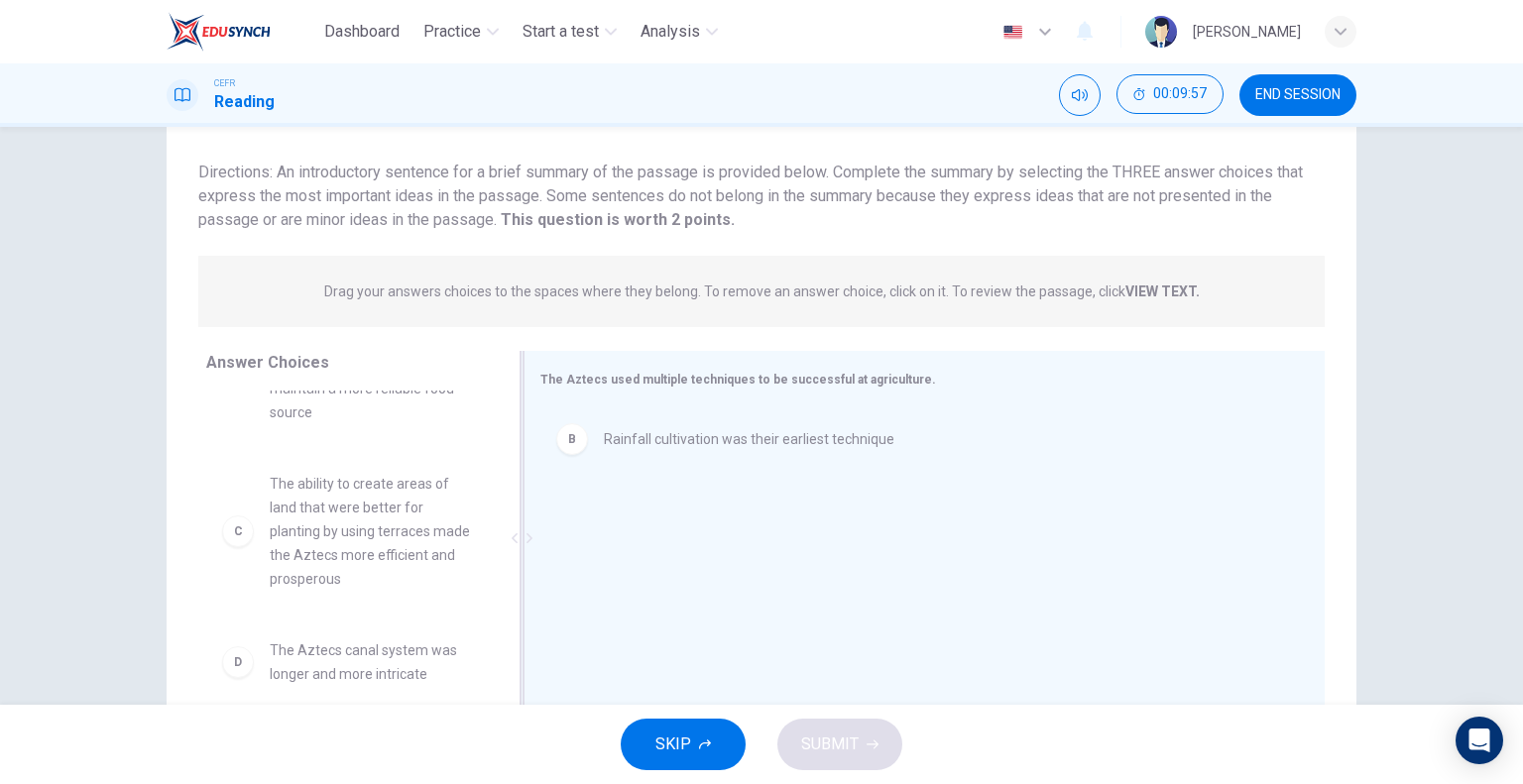 scroll, scrollTop: 102, scrollLeft: 0, axis: vertical 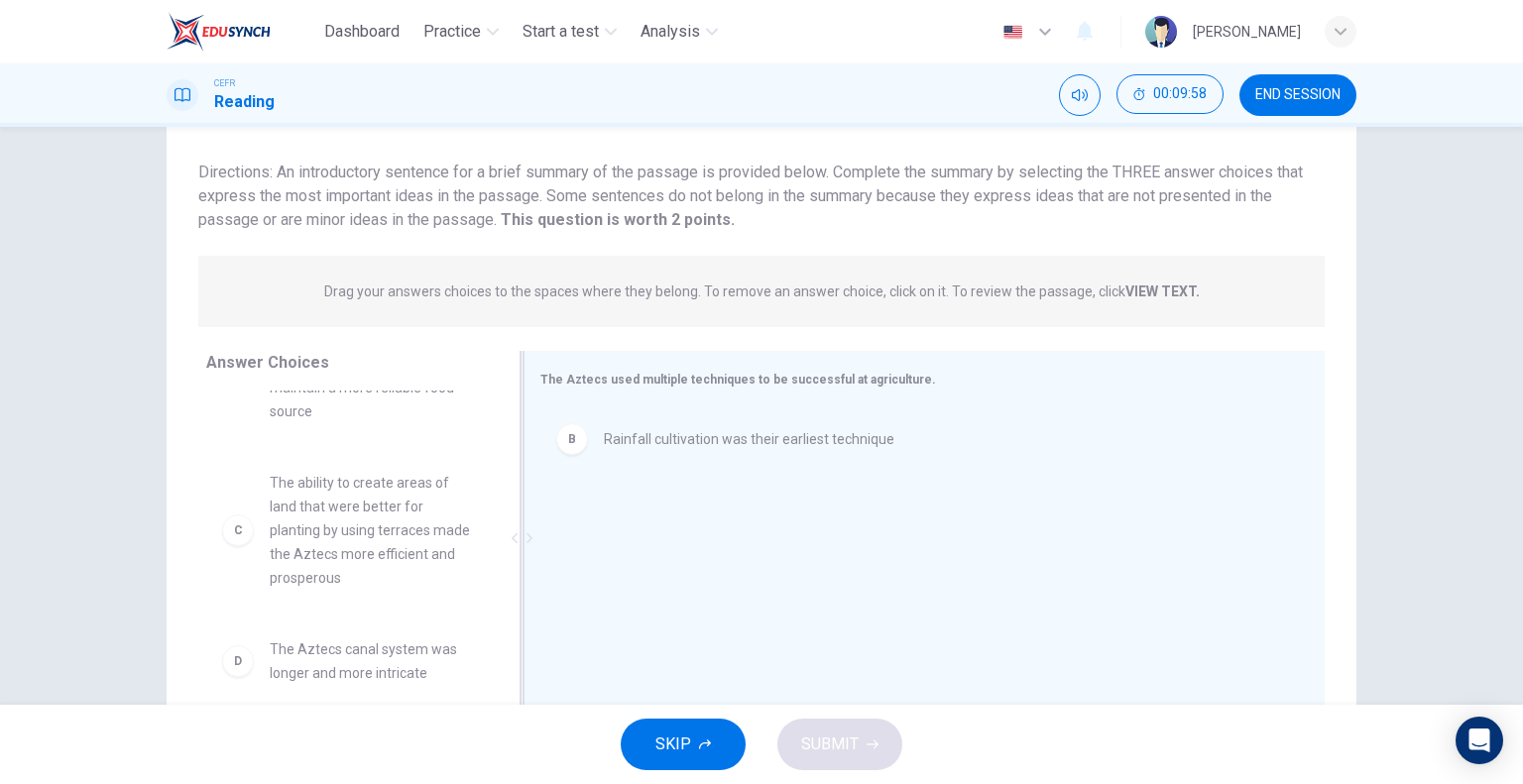 click on "The ability to create areas of land that were better for planting by using terraces made the Aztecs more efficient and prosperous" at bounding box center (373, 530) 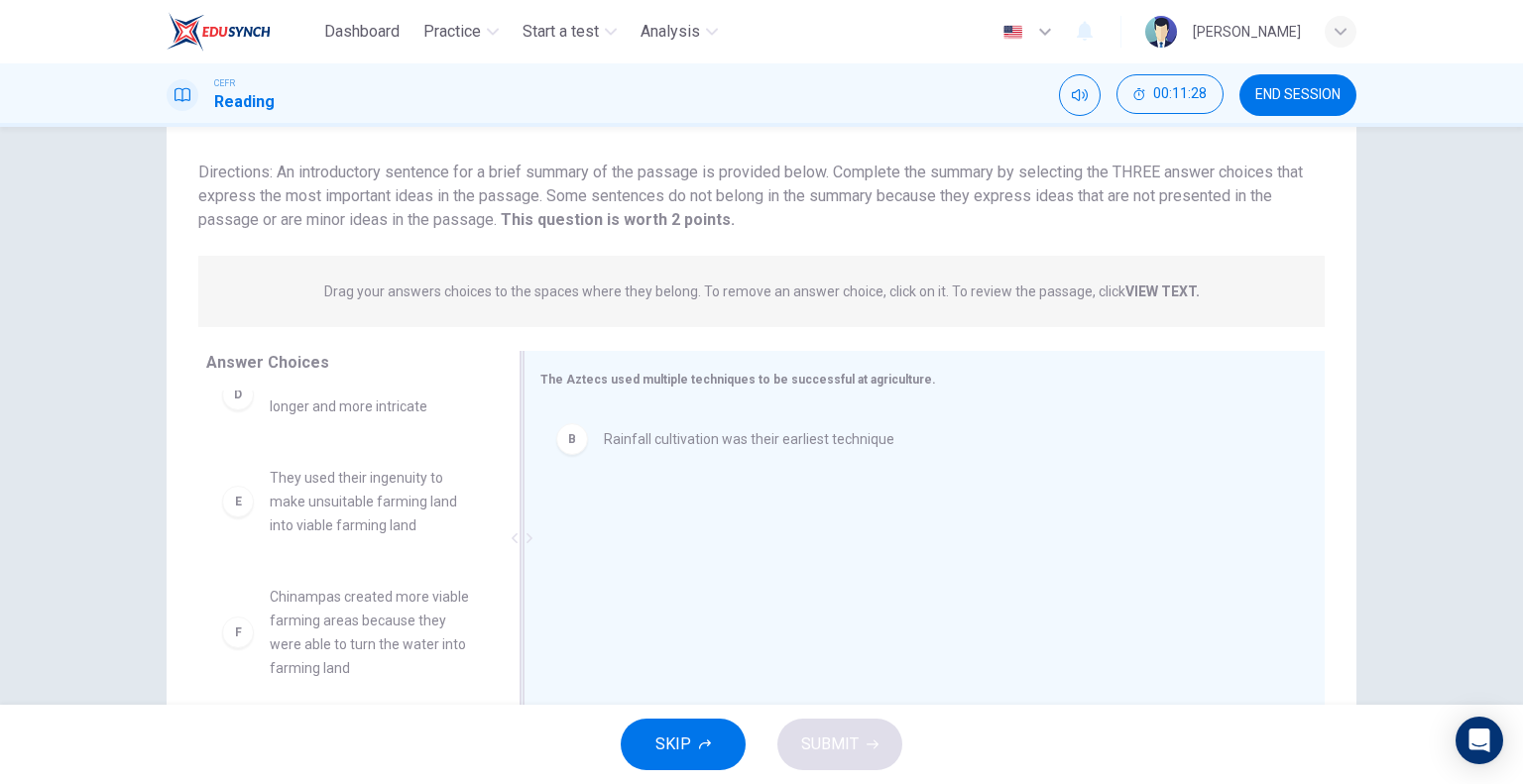 scroll, scrollTop: 0, scrollLeft: 0, axis: both 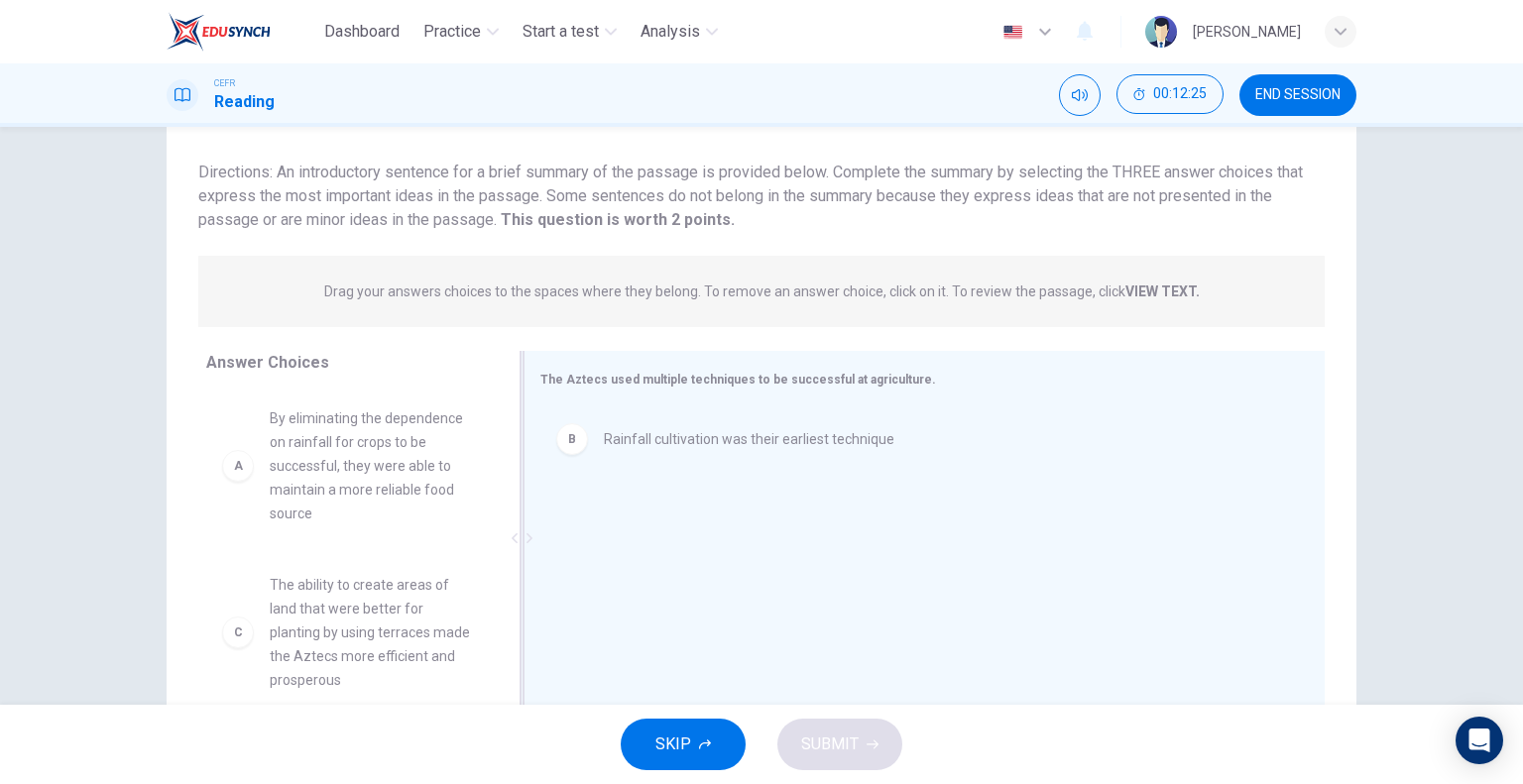 drag, startPoint x: 1015, startPoint y: 784, endPoint x: 1113, endPoint y: 781, distance: 98.045908 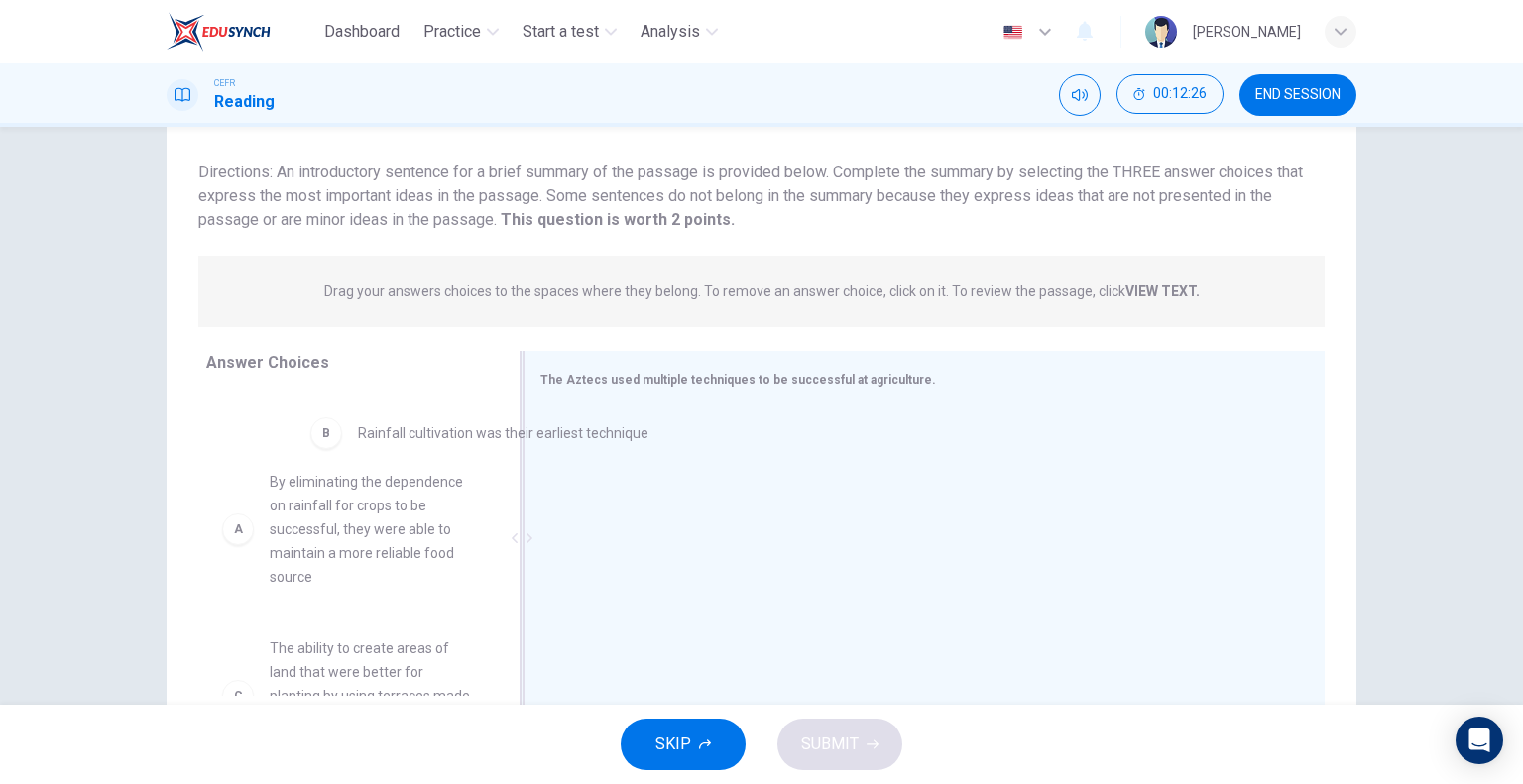 drag, startPoint x: 789, startPoint y: 448, endPoint x: 387, endPoint y: 455, distance: 402.06094 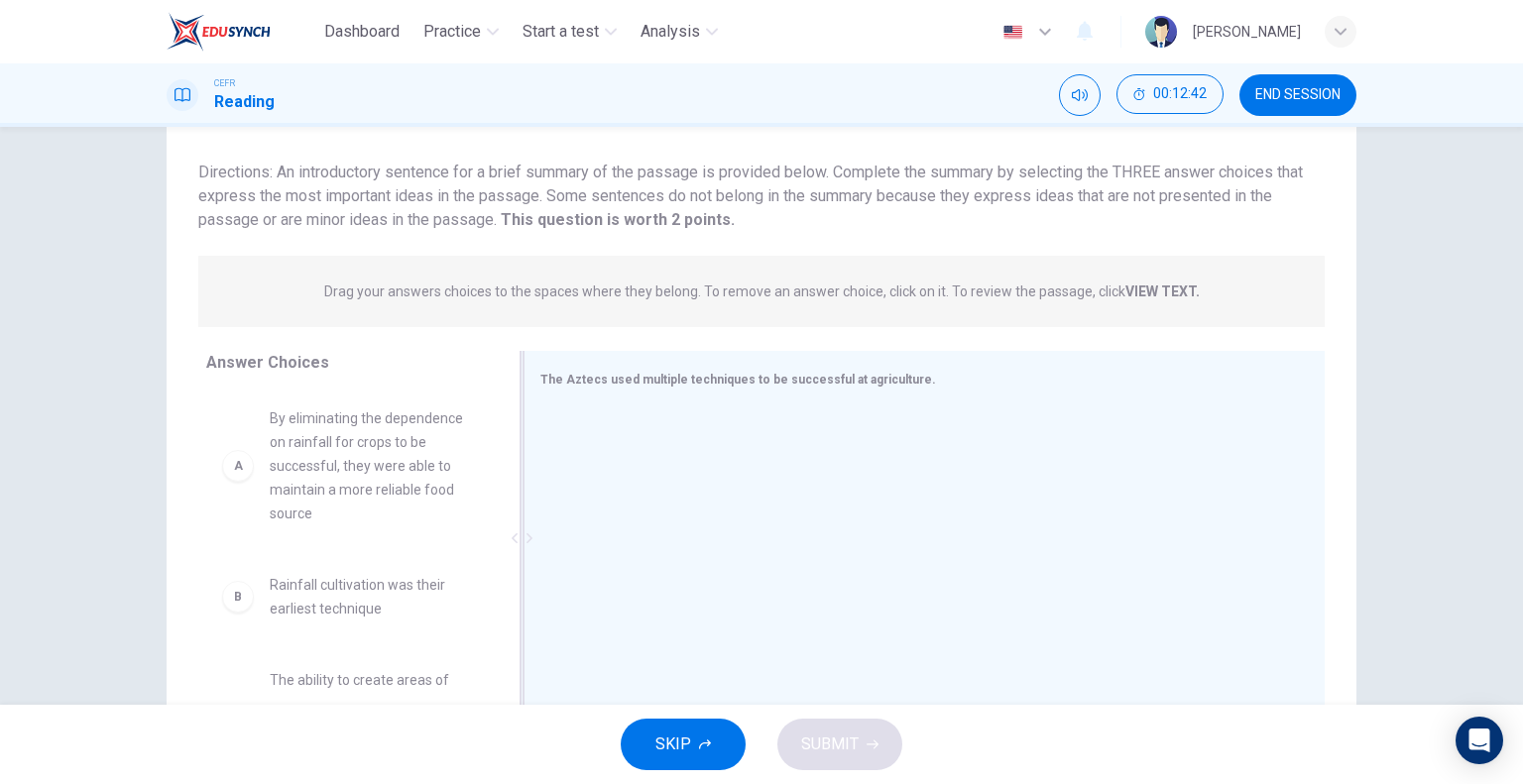 scroll, scrollTop: 99, scrollLeft: 0, axis: vertical 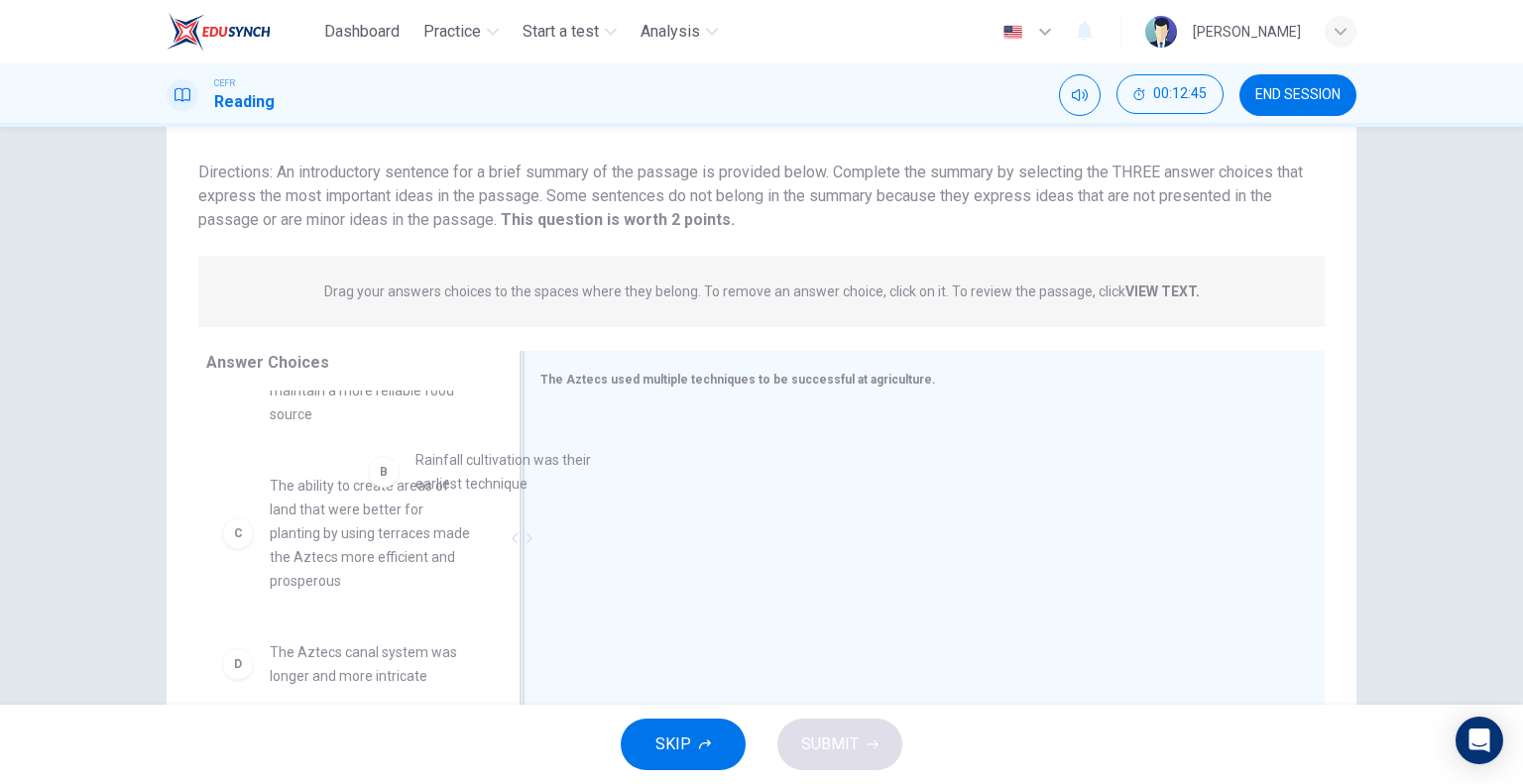 drag, startPoint x: 391, startPoint y: 518, endPoint x: 612, endPoint y: 474, distance: 225.33752 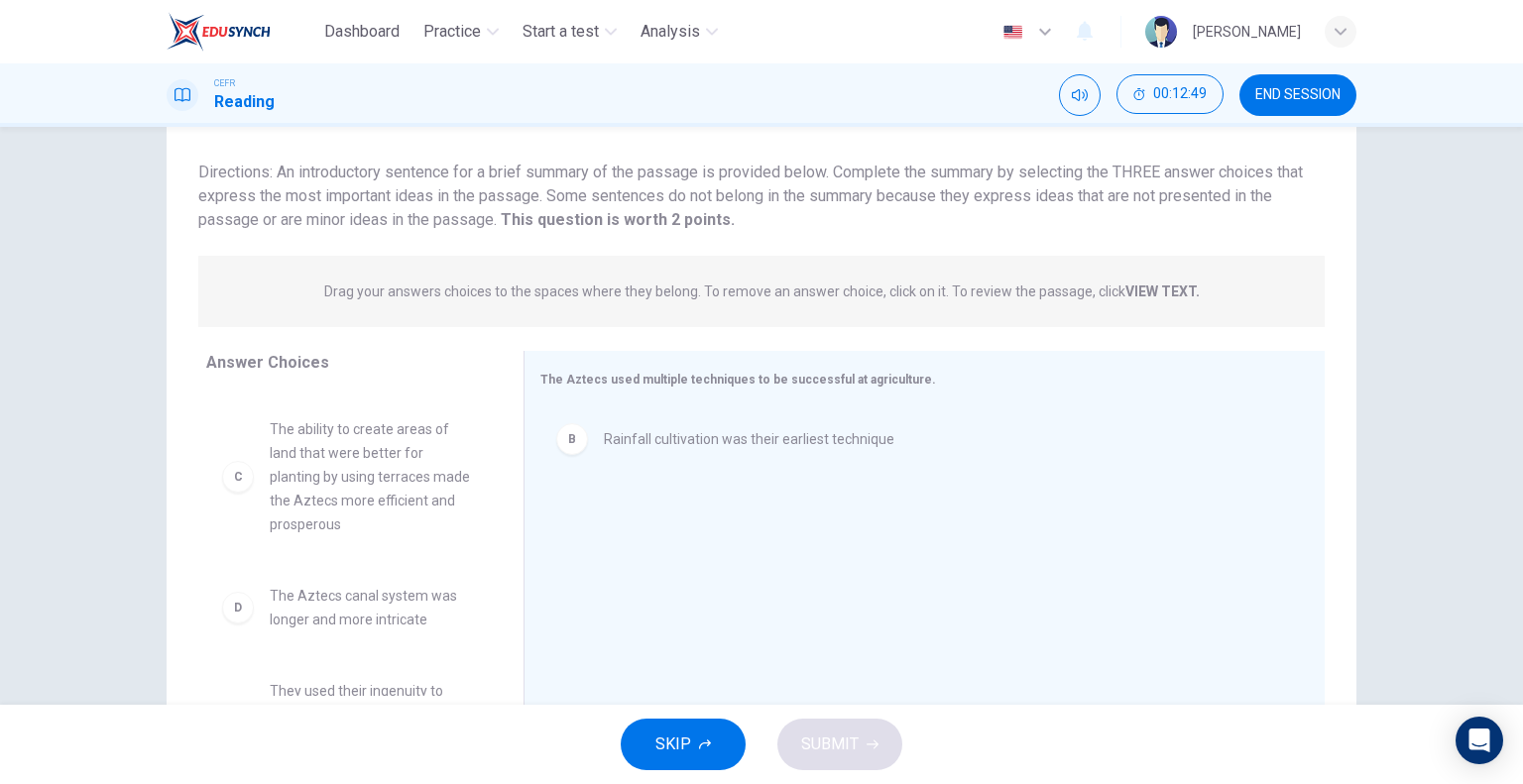 scroll, scrollTop: 198, scrollLeft: 0, axis: vertical 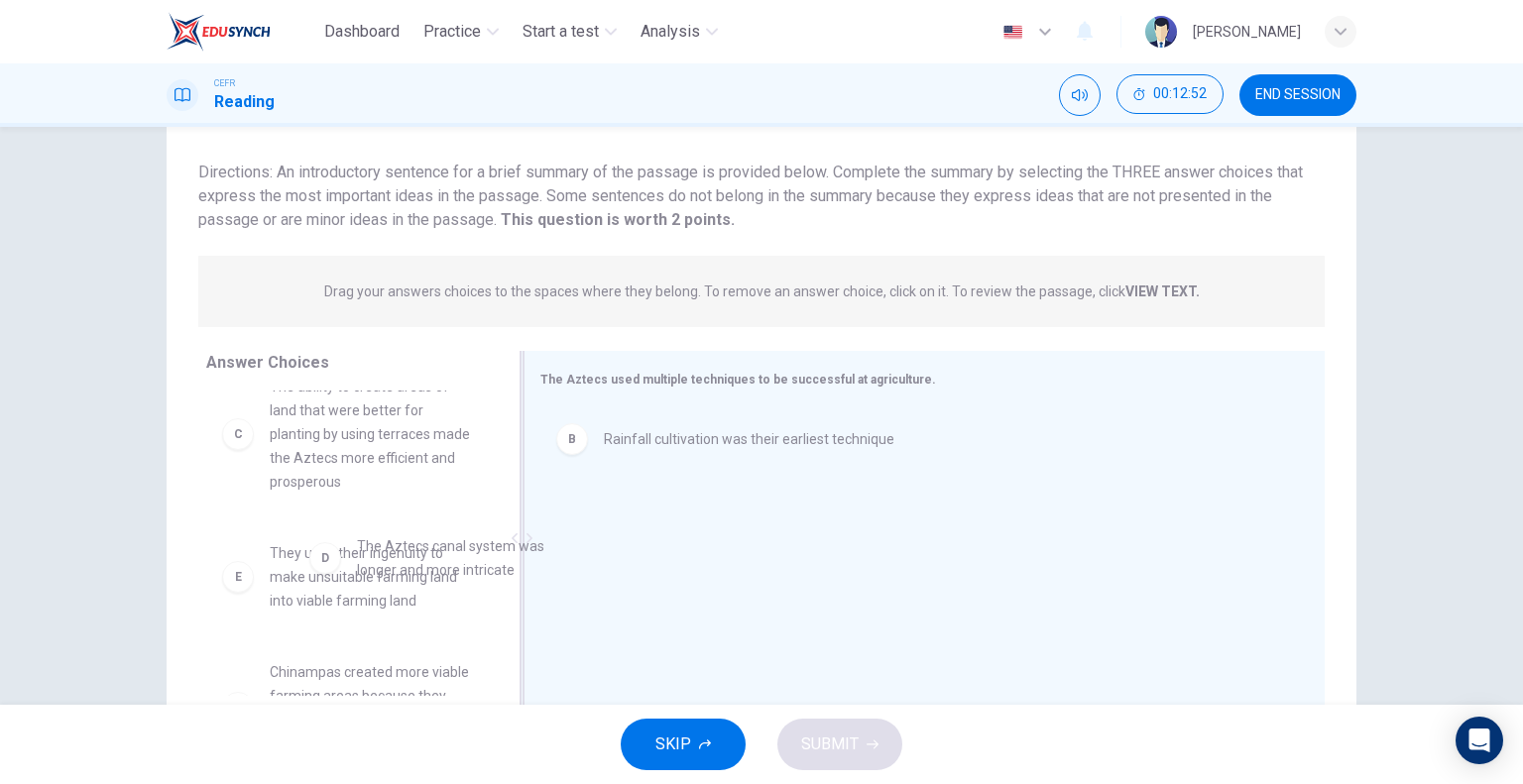 drag, startPoint x: 454, startPoint y: 576, endPoint x: 600, endPoint y: 552, distance: 147.9595 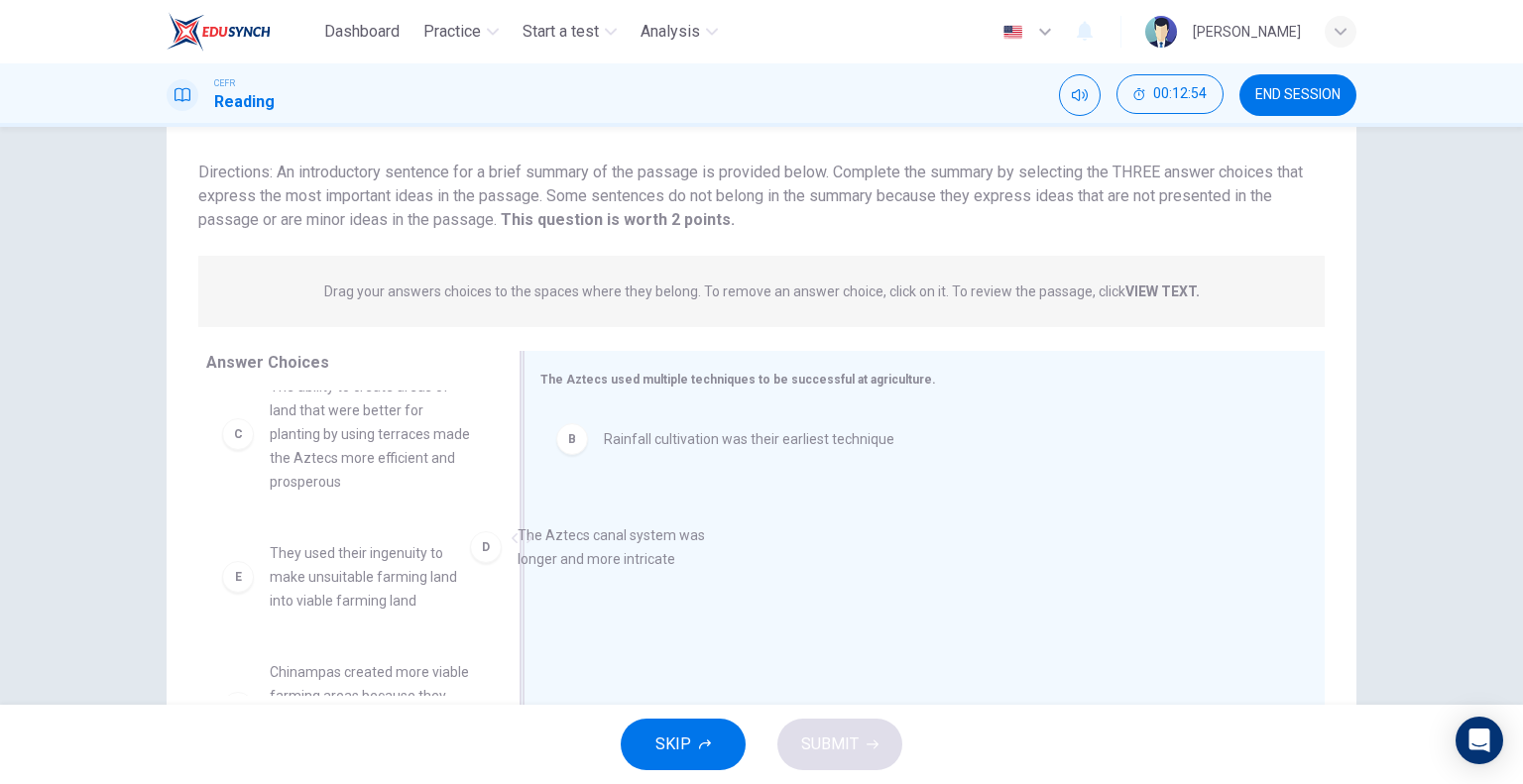 drag, startPoint x: 563, startPoint y: 570, endPoint x: 659, endPoint y: 556, distance: 97.015463 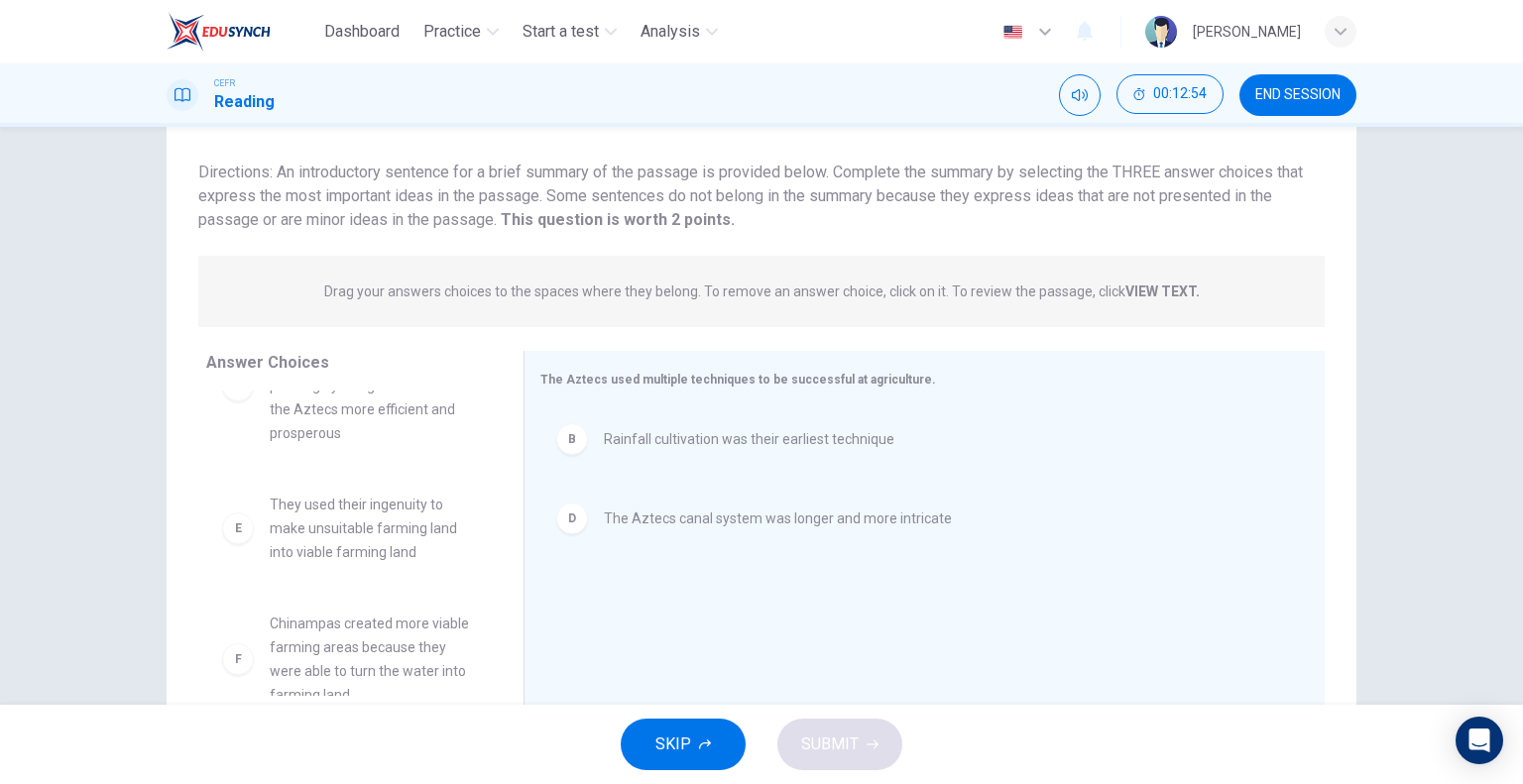 scroll, scrollTop: 274, scrollLeft: 0, axis: vertical 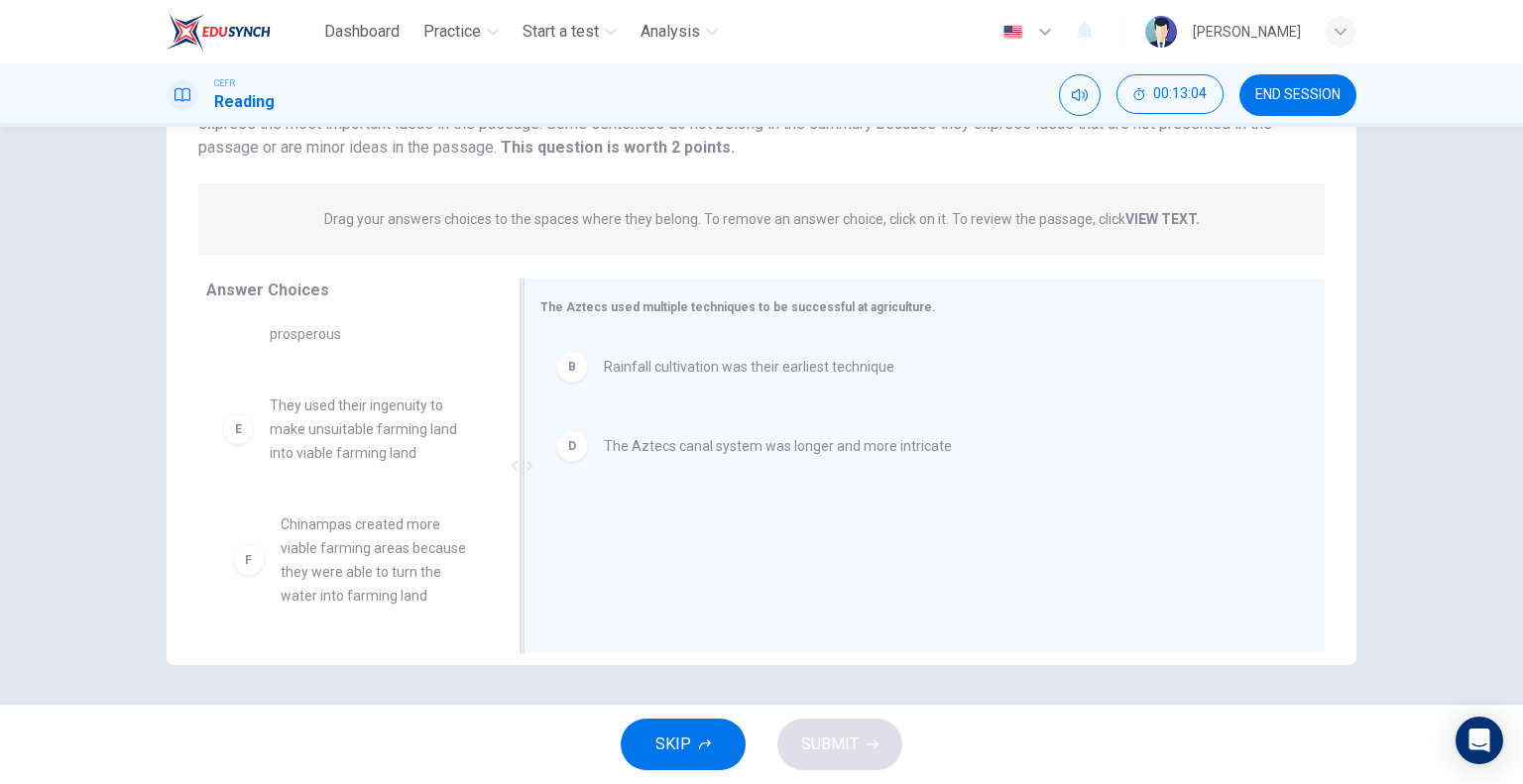 drag, startPoint x: 392, startPoint y: 567, endPoint x: 762, endPoint y: 518, distance: 373.23049 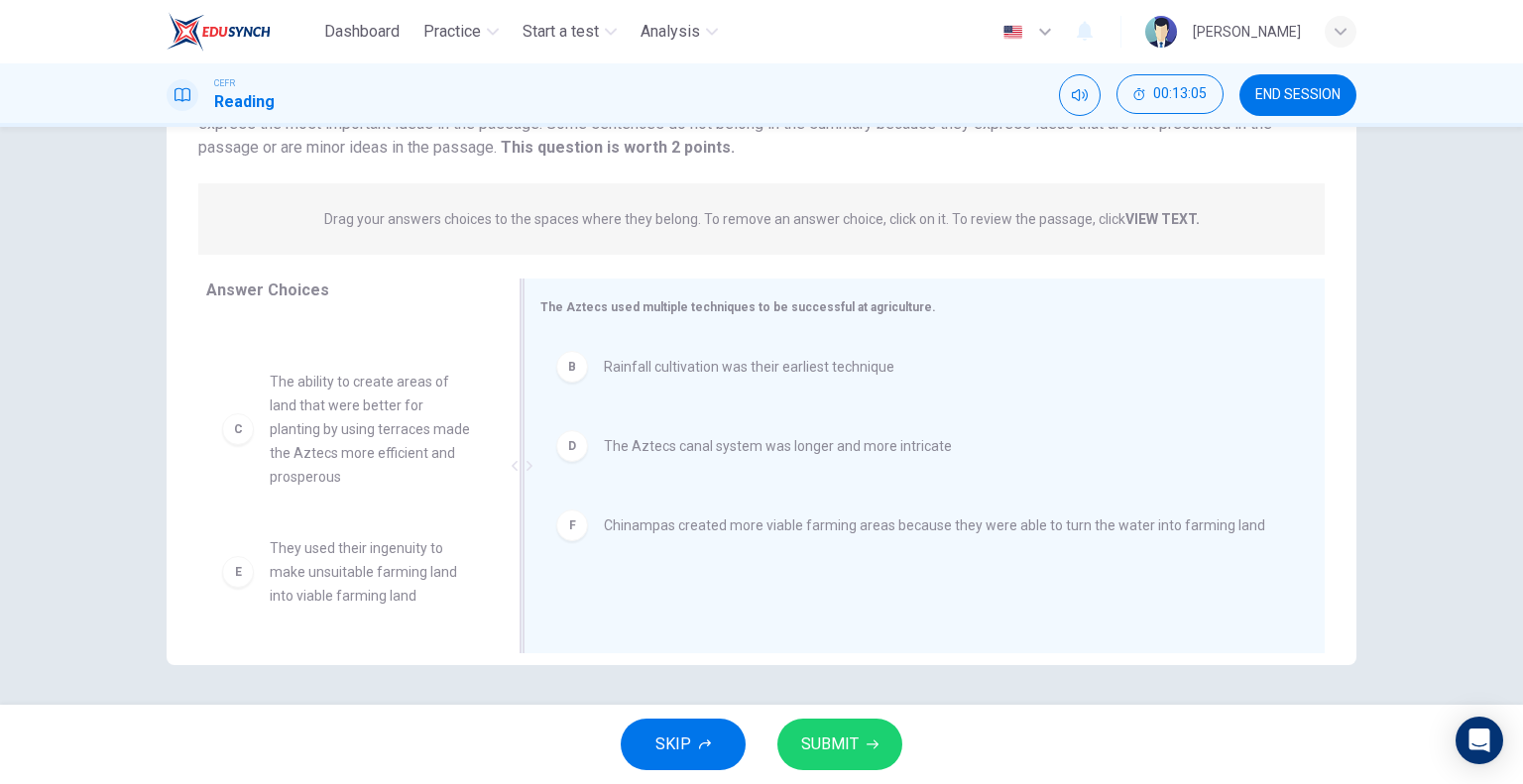 scroll, scrollTop: 131, scrollLeft: 0, axis: vertical 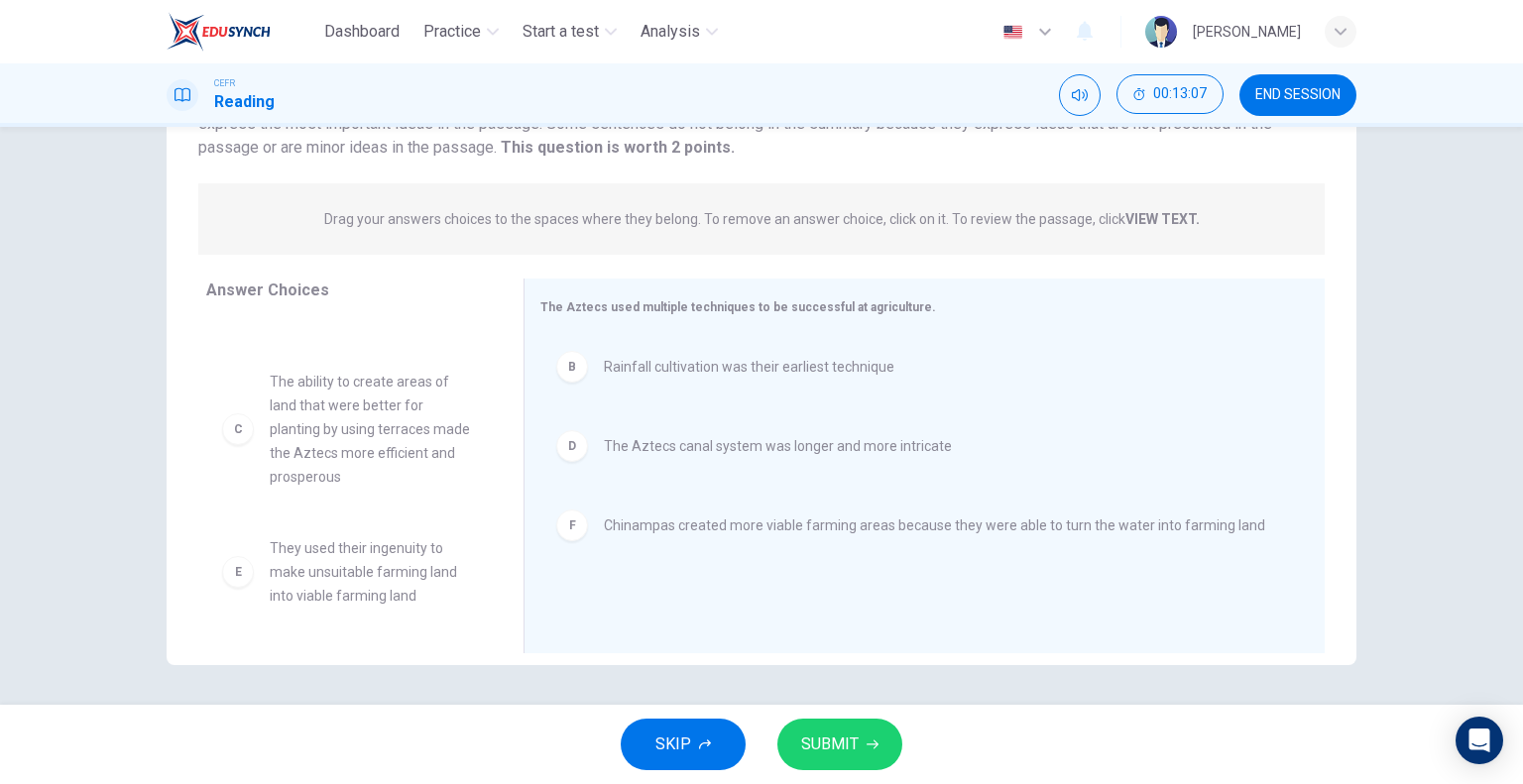 click on "SUBMIT" at bounding box center (840, 744) 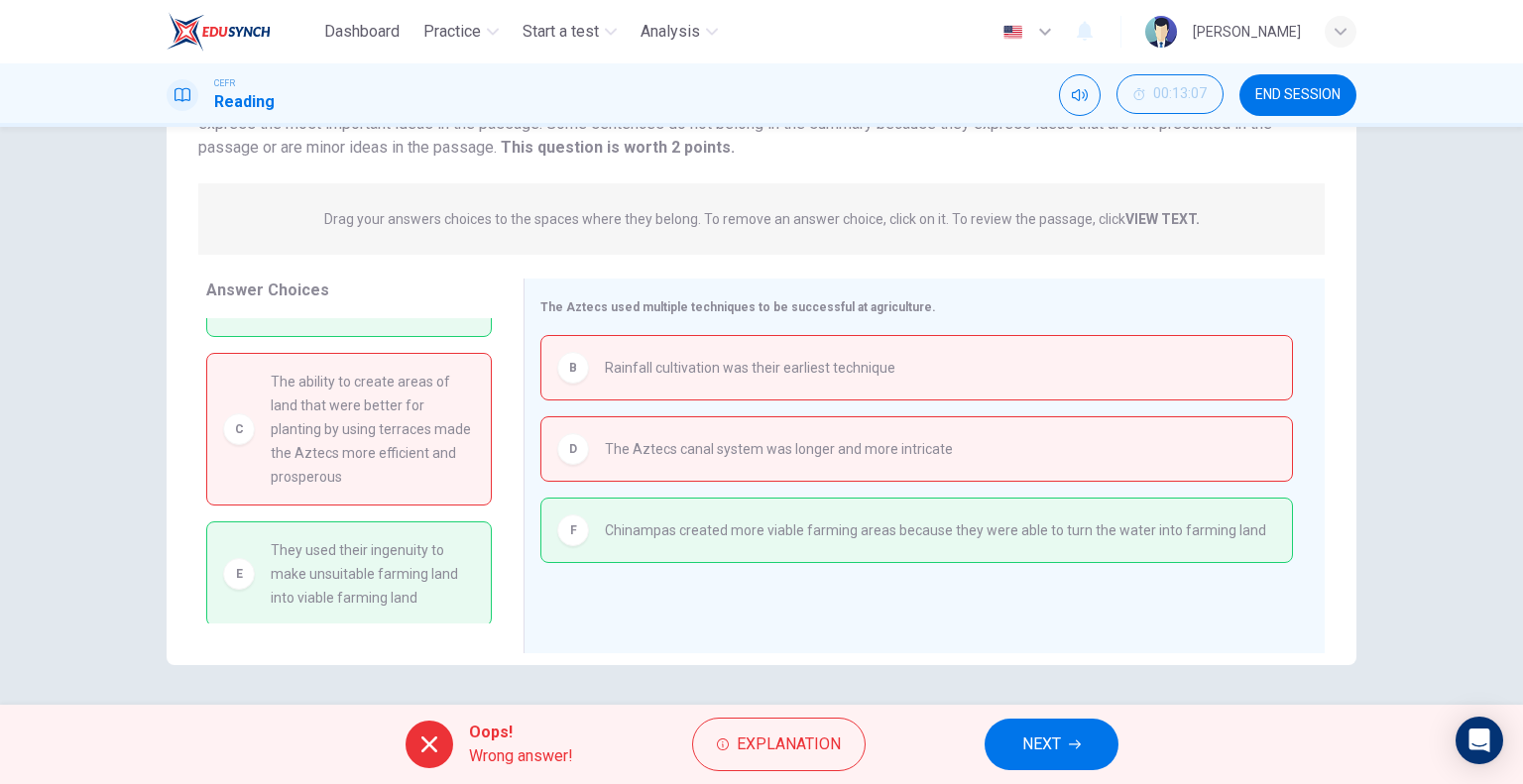 scroll, scrollTop: 135, scrollLeft: 0, axis: vertical 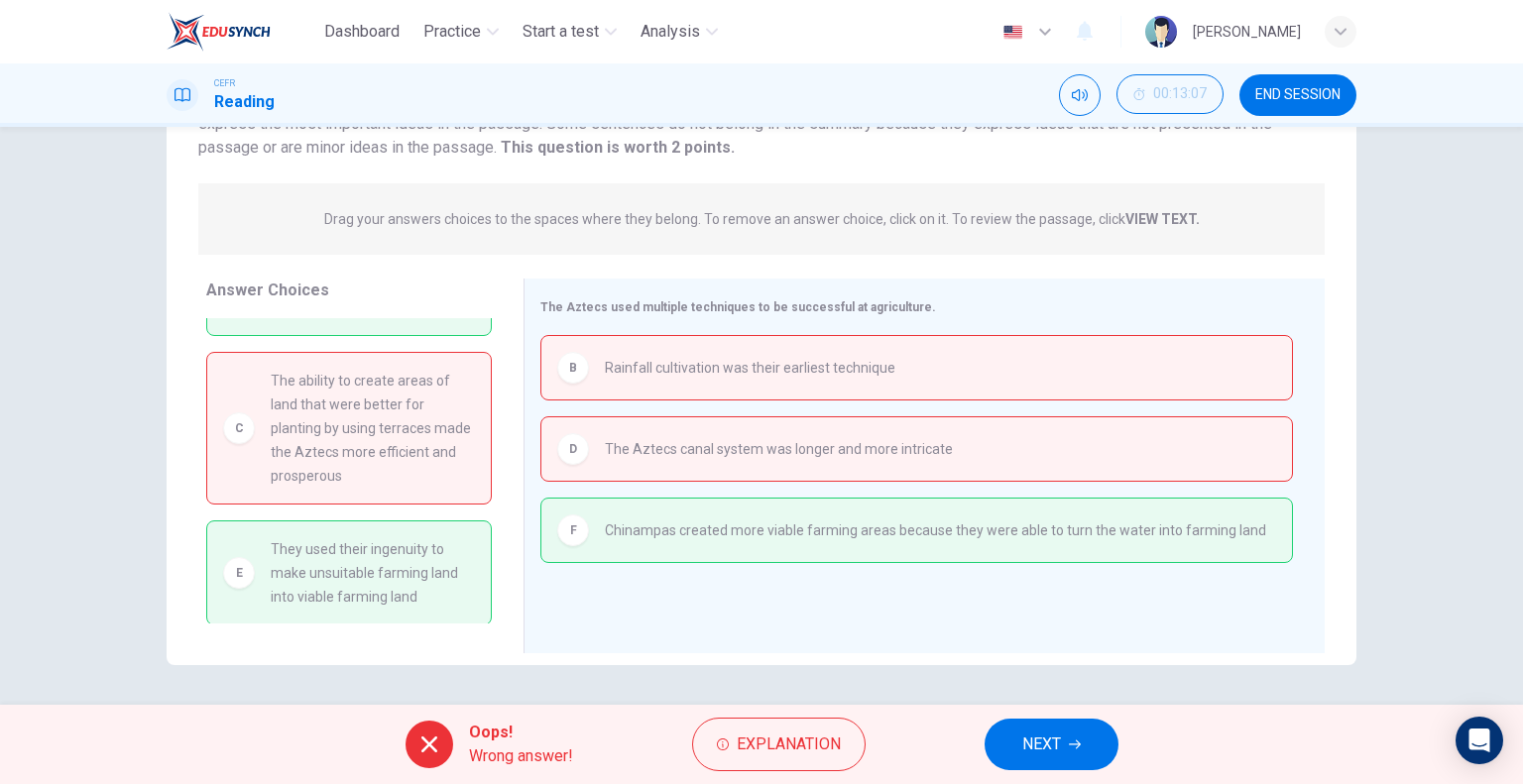 click on "NEXT" at bounding box center [1041, 744] 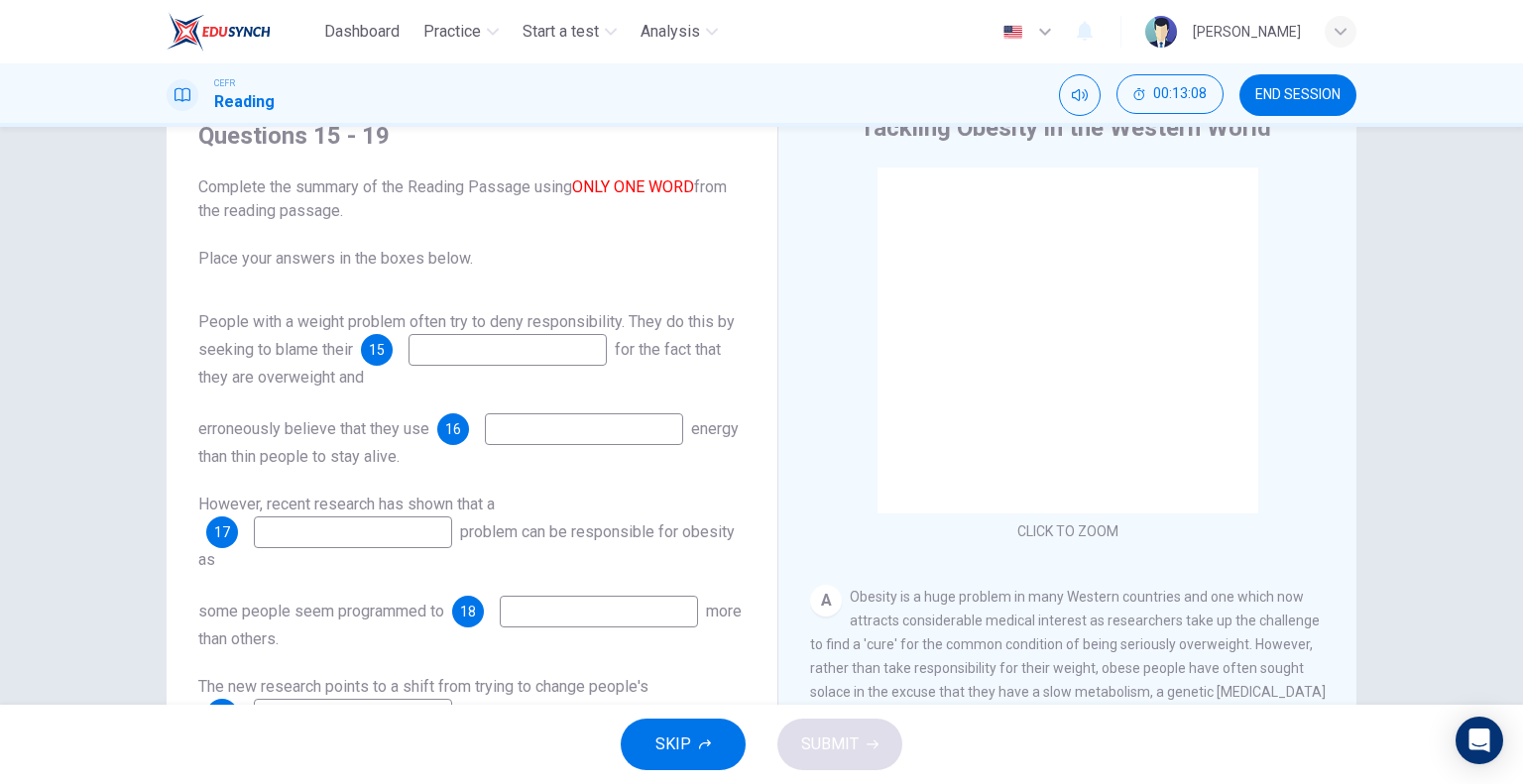 scroll, scrollTop: 190, scrollLeft: 0, axis: vertical 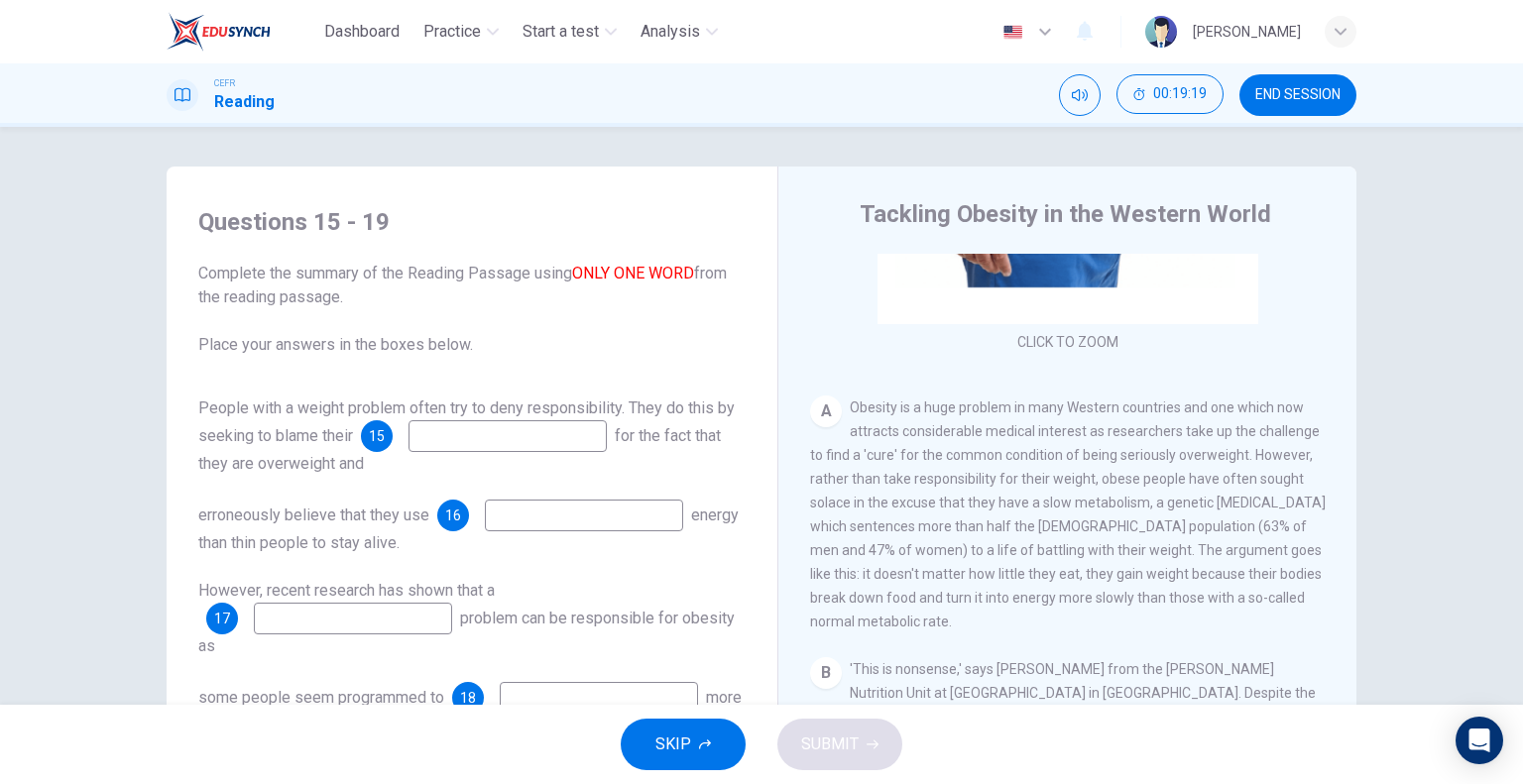 click on "Obesity is a huge problem in many Western countries and one which now attracts considerable medical interest as researchers take up the challenge to find a 'cure' for the common condition of being seriously overweight. However, rather than take responsibility for their weight, obese people have often sought solace in the excuse that they have a slow metabolism, a genetic [MEDICAL_DATA] which sentences more than half the [DEMOGRAPHIC_DATA] population (63% of men and 47% of women) to a life of battling with their weight. The argument goes like this: it doesn't matter how little they eat, they gain weight because their bodies break down food and turn it into energy more slowly than those with a so-called normal metabolic rate." at bounding box center [1068, 514] 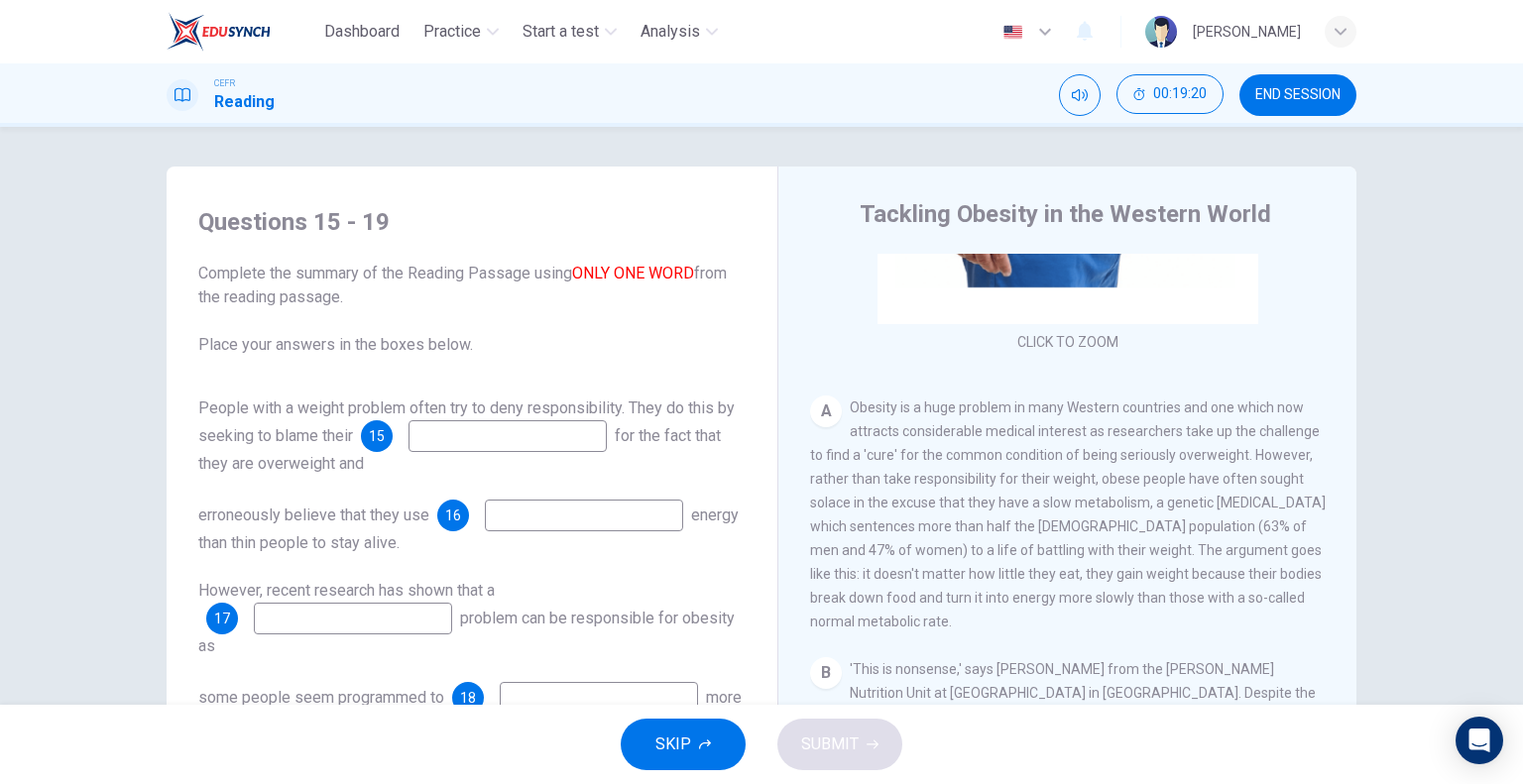 click on "END SESSION" at bounding box center [1298, 95] 